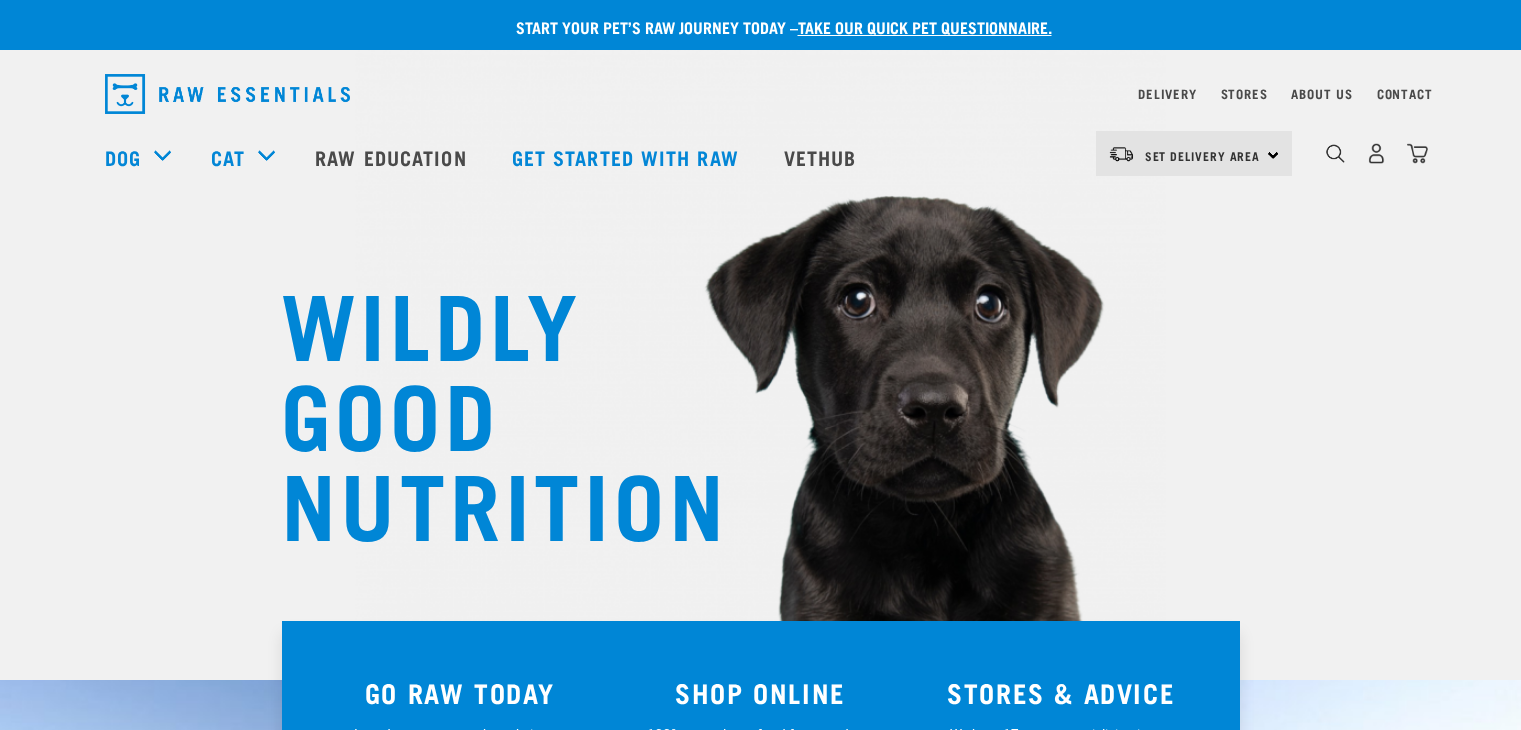scroll, scrollTop: 0, scrollLeft: 0, axis: both 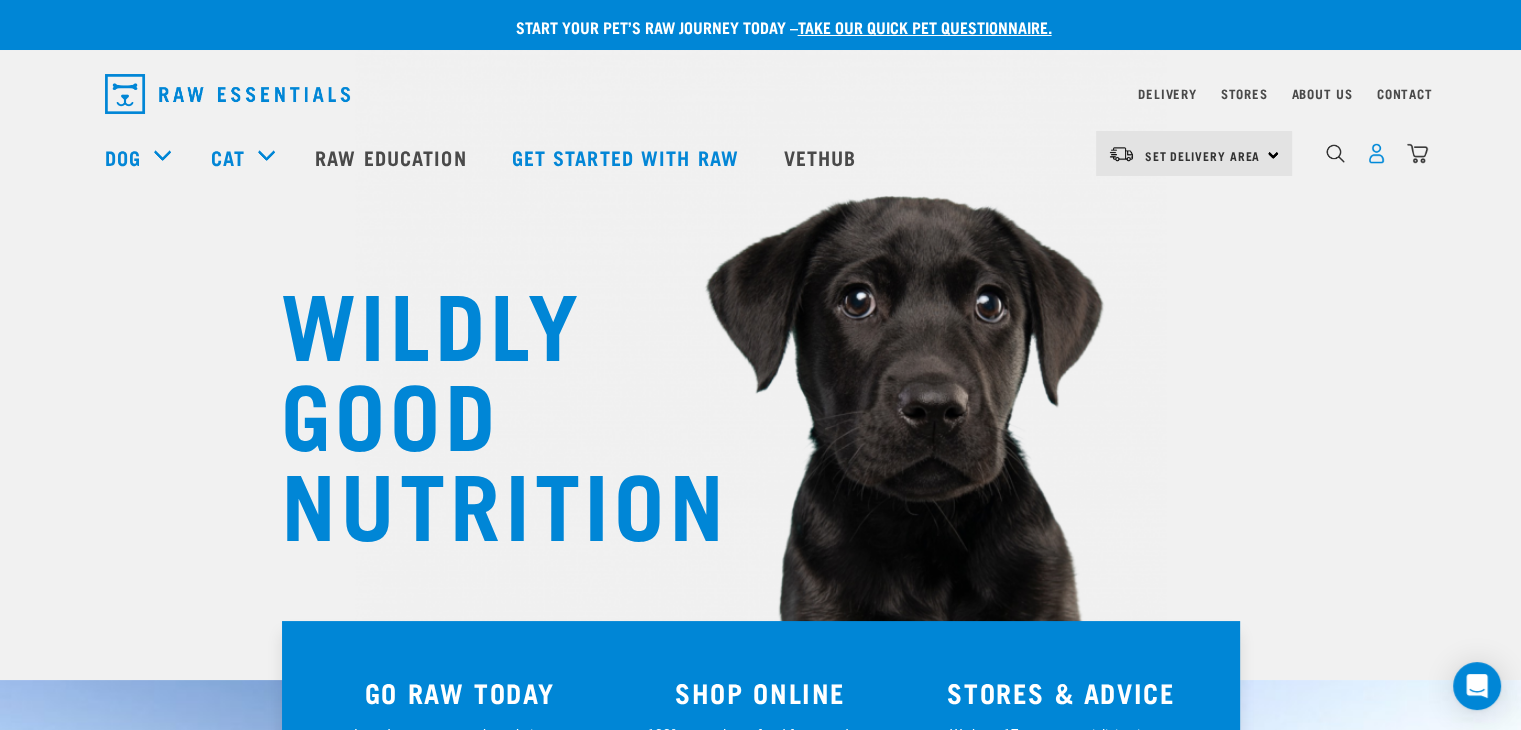 click at bounding box center [1376, 153] 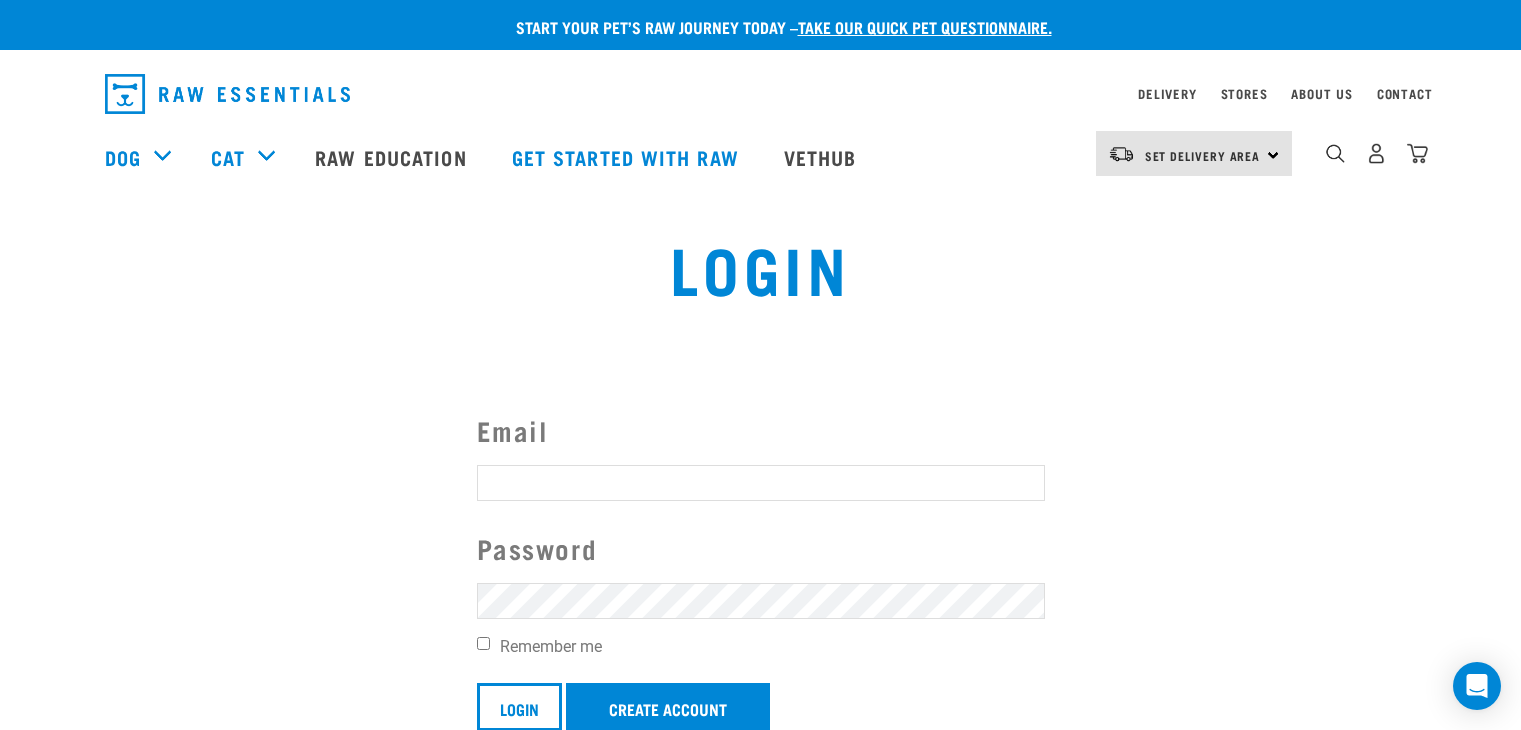 scroll, scrollTop: 0, scrollLeft: 0, axis: both 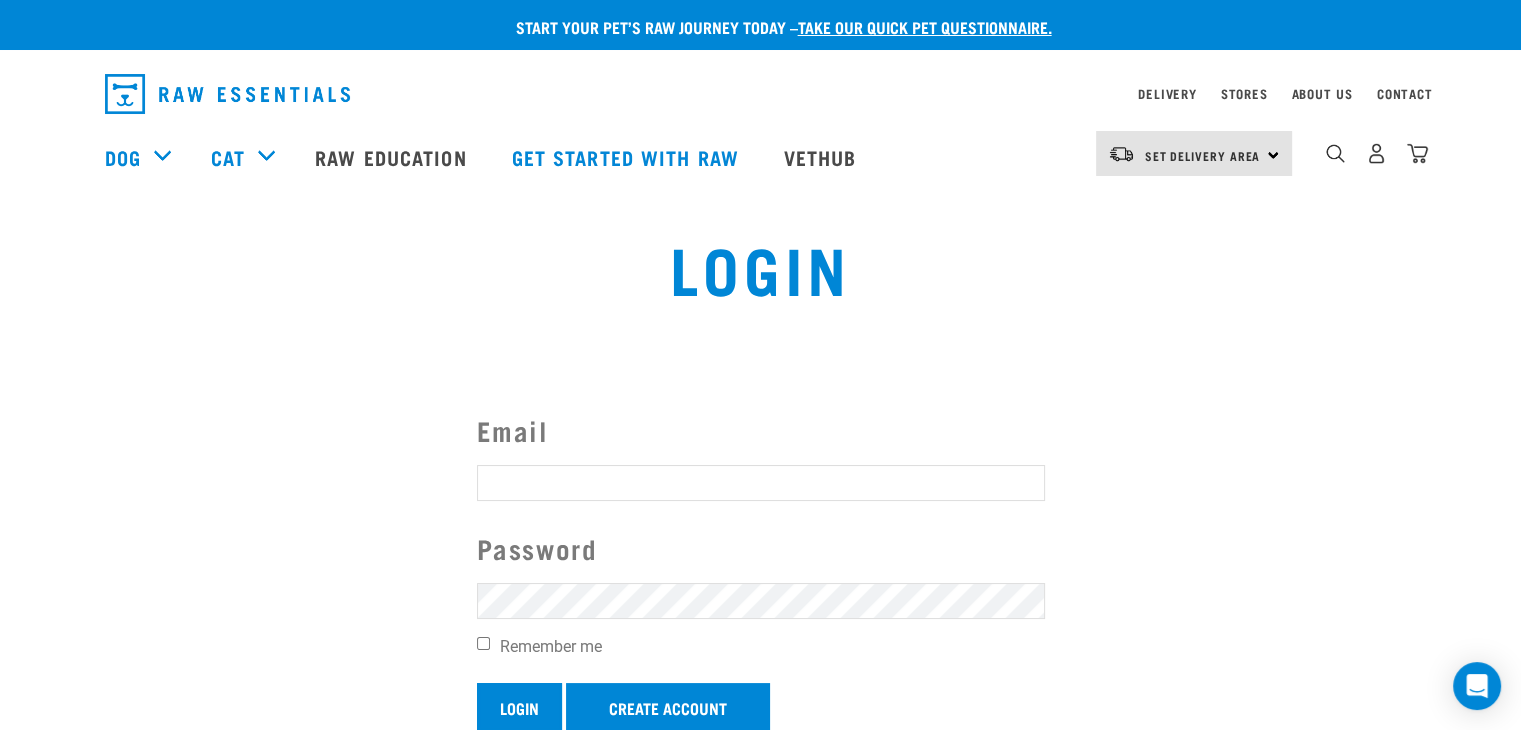type on "k9pronelson@gmail.com" 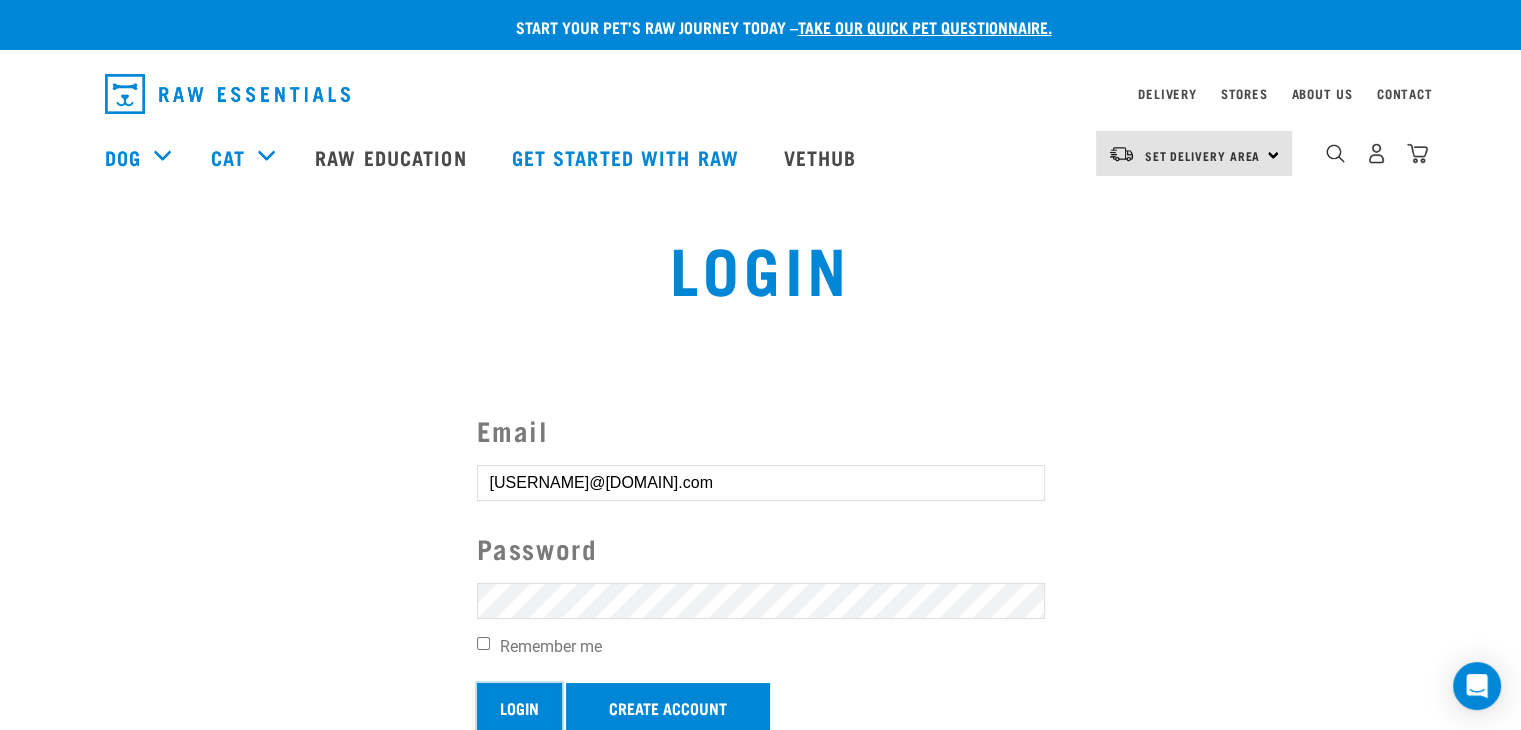 click on "Login" at bounding box center [519, 707] 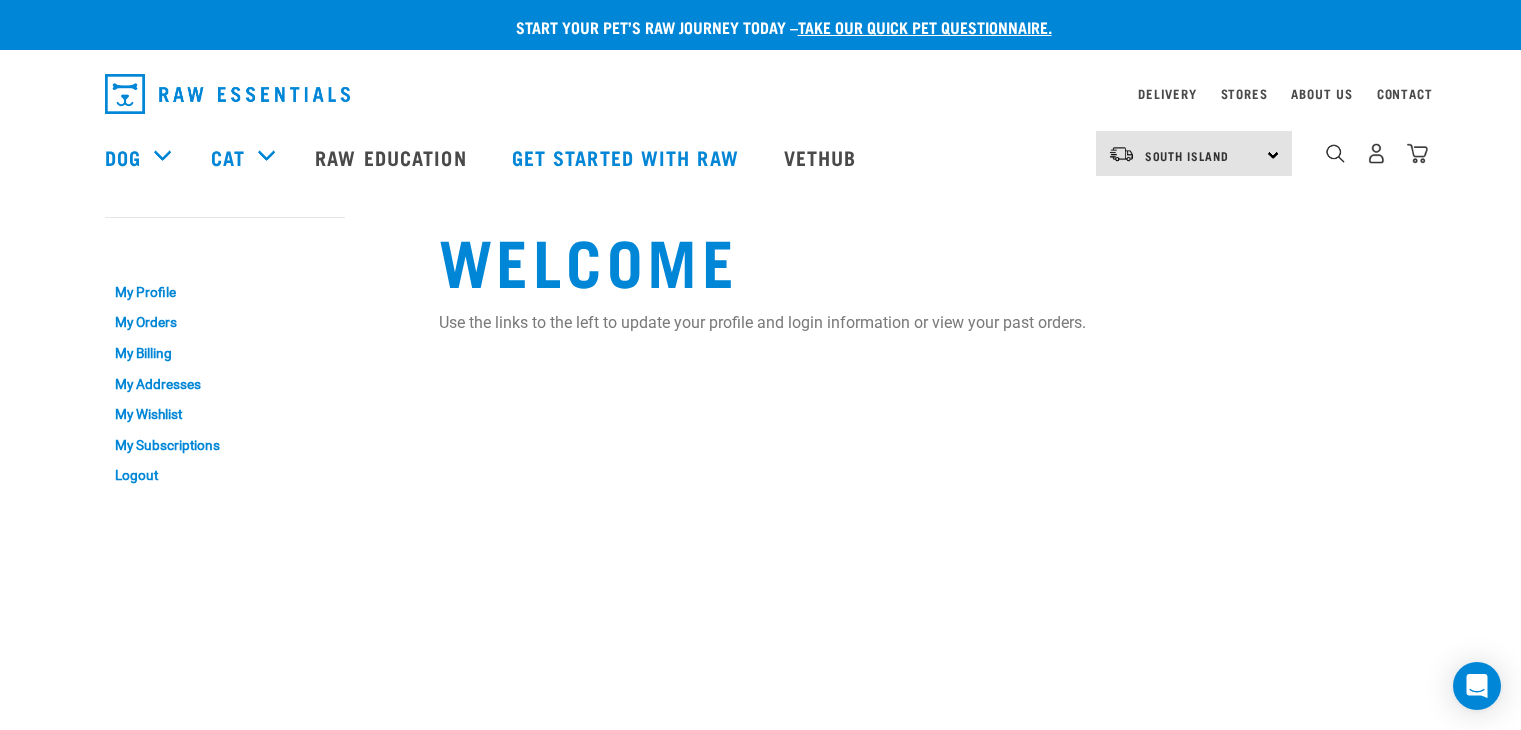 scroll, scrollTop: 0, scrollLeft: 0, axis: both 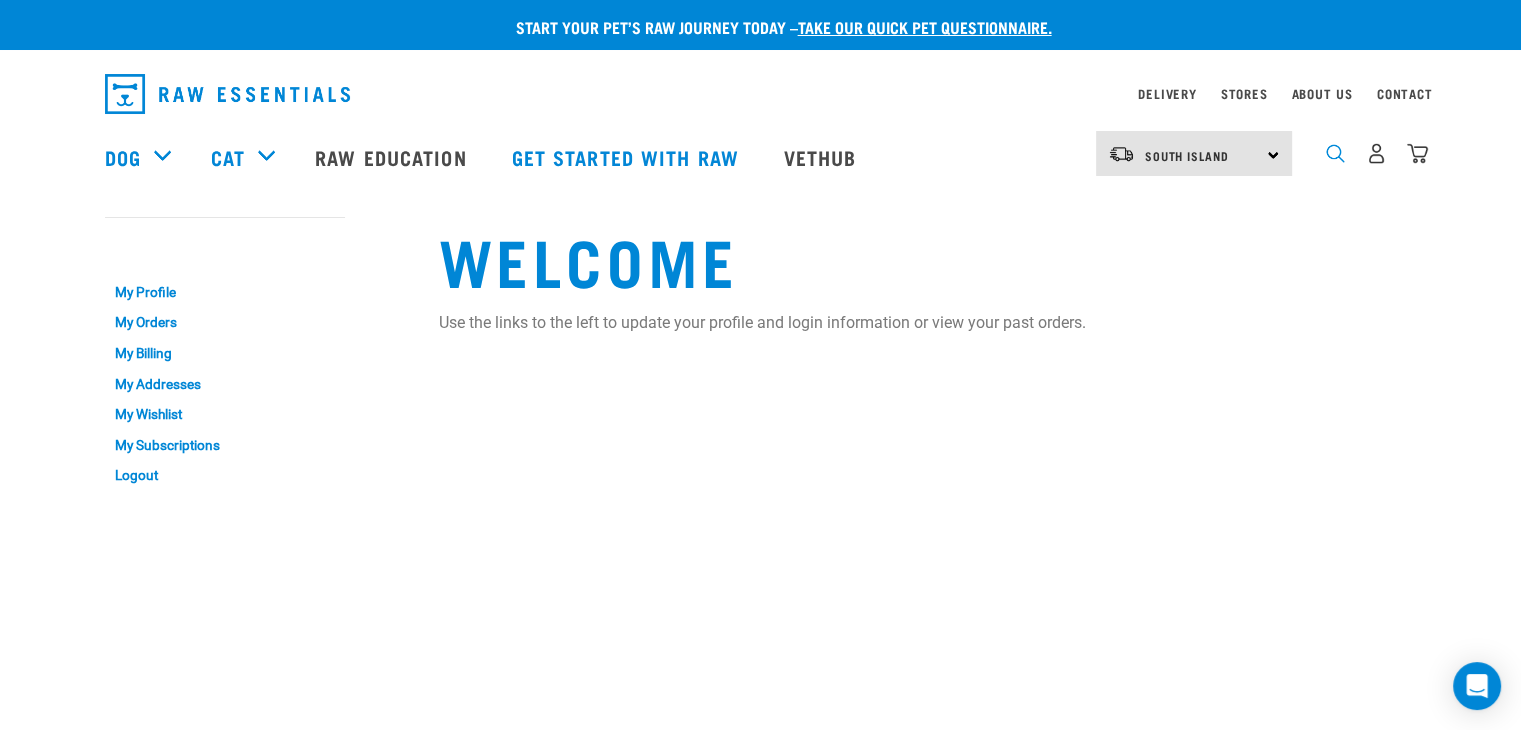 click at bounding box center [1335, 153] 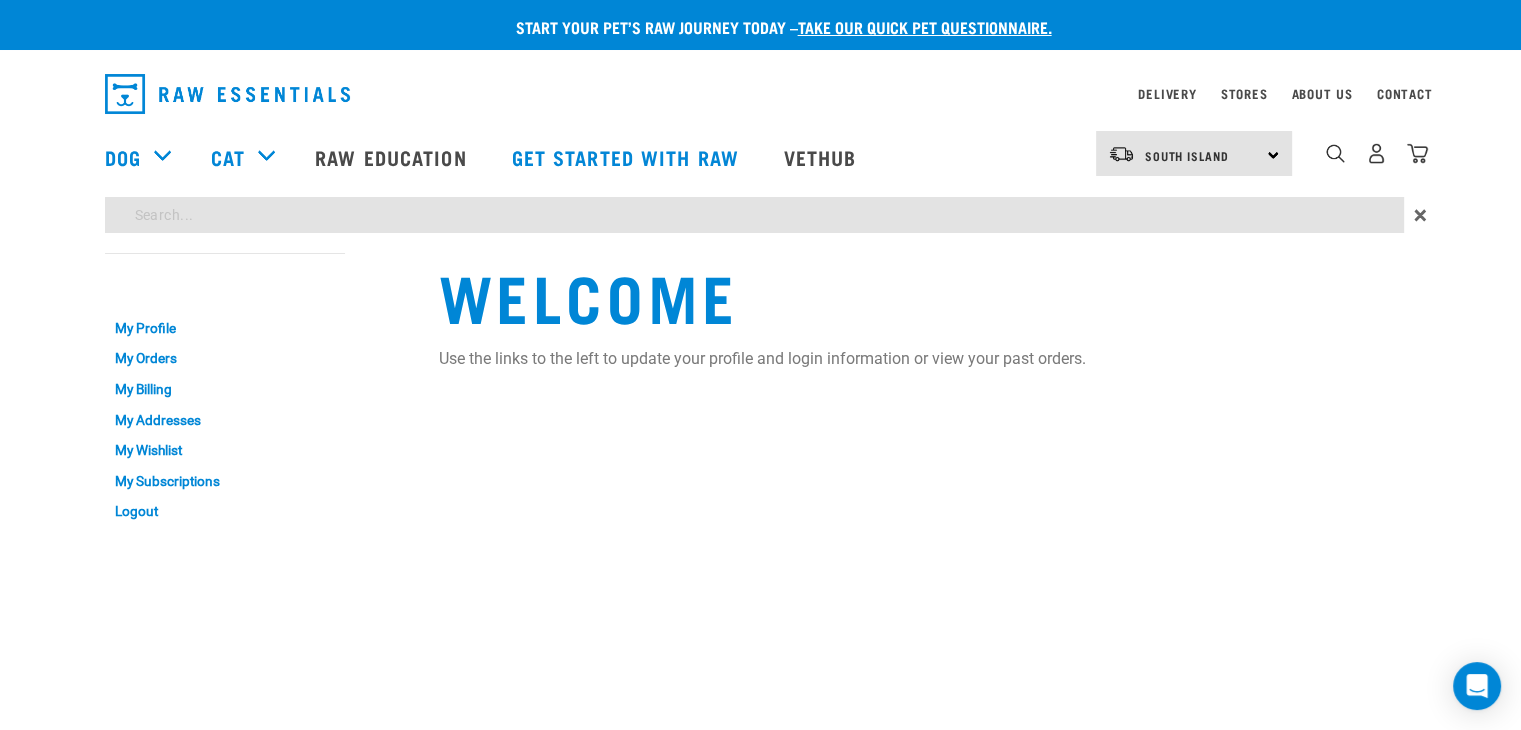 click on "Start your pet’s raw journey today –  take our quick pet questionnaire.
Delivery
Stores
About Us
Contact" at bounding box center (760, 268) 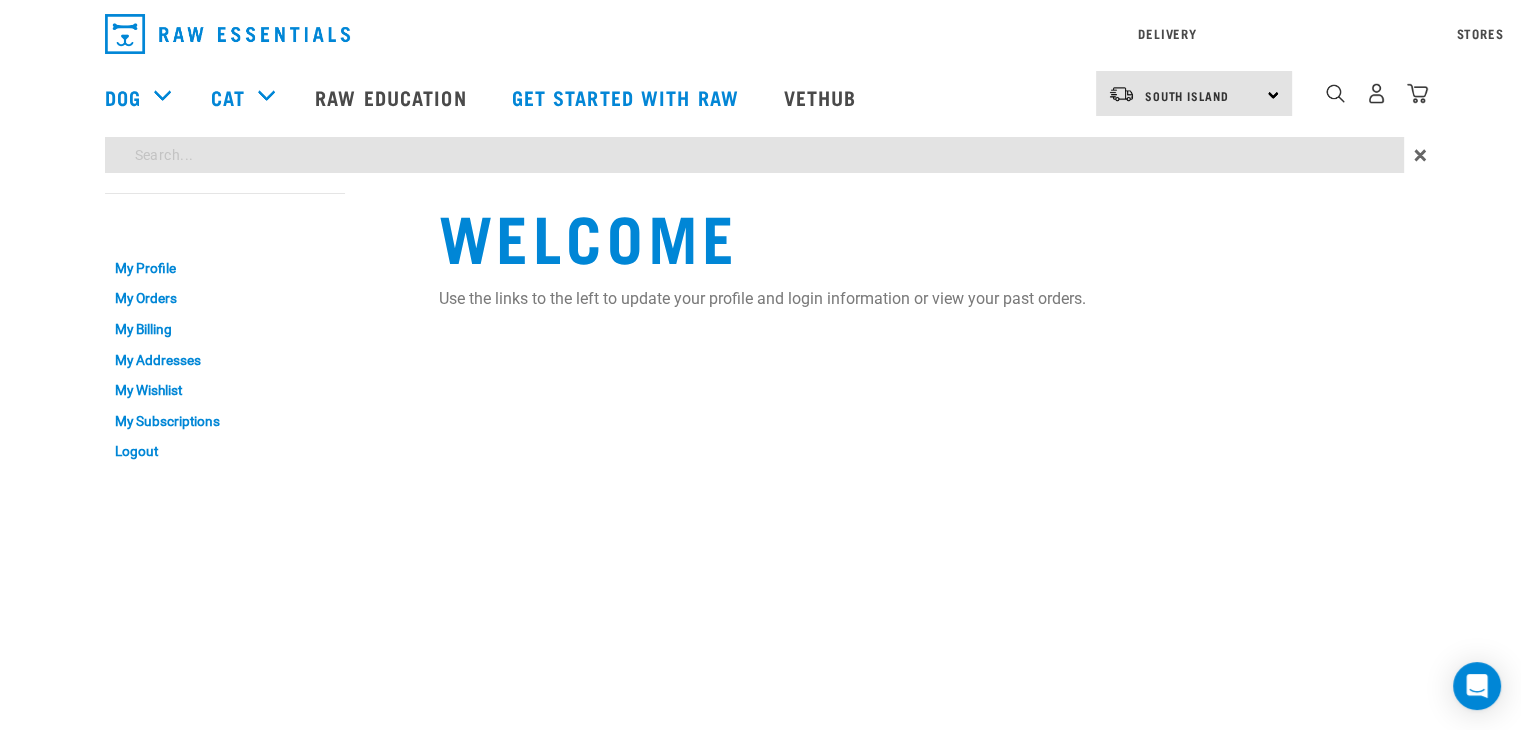 type on "venison" 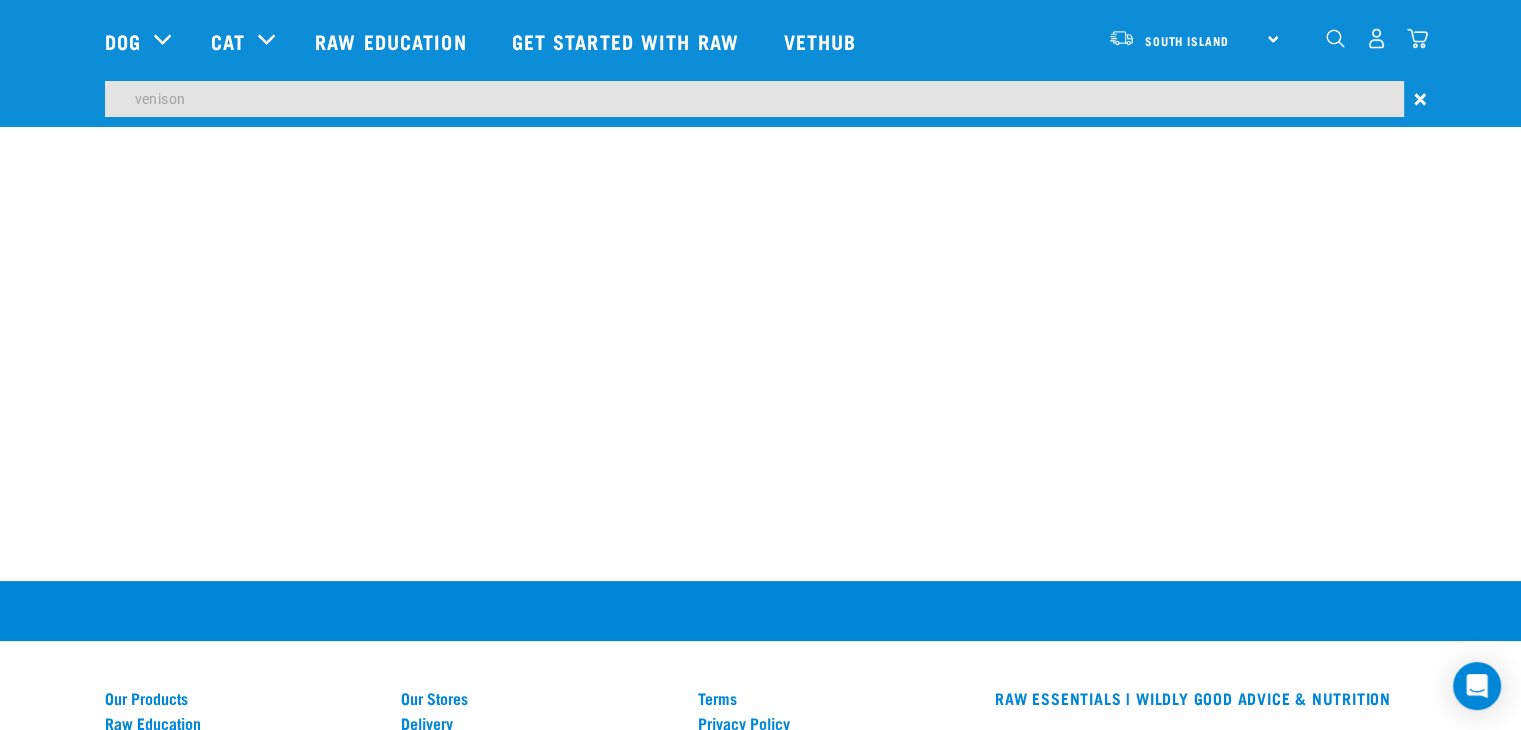 scroll, scrollTop: 400, scrollLeft: 0, axis: vertical 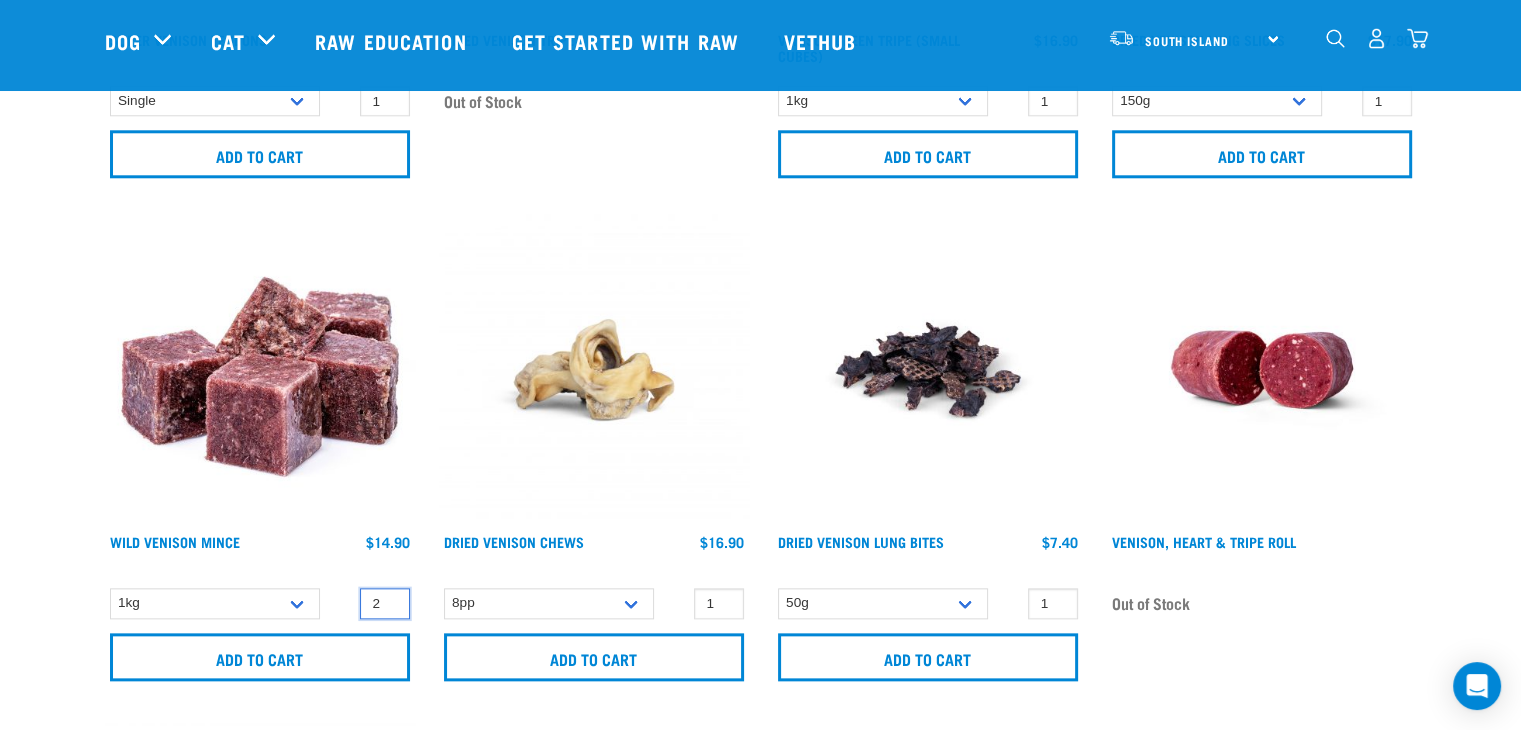click on "2" at bounding box center (385, 603) 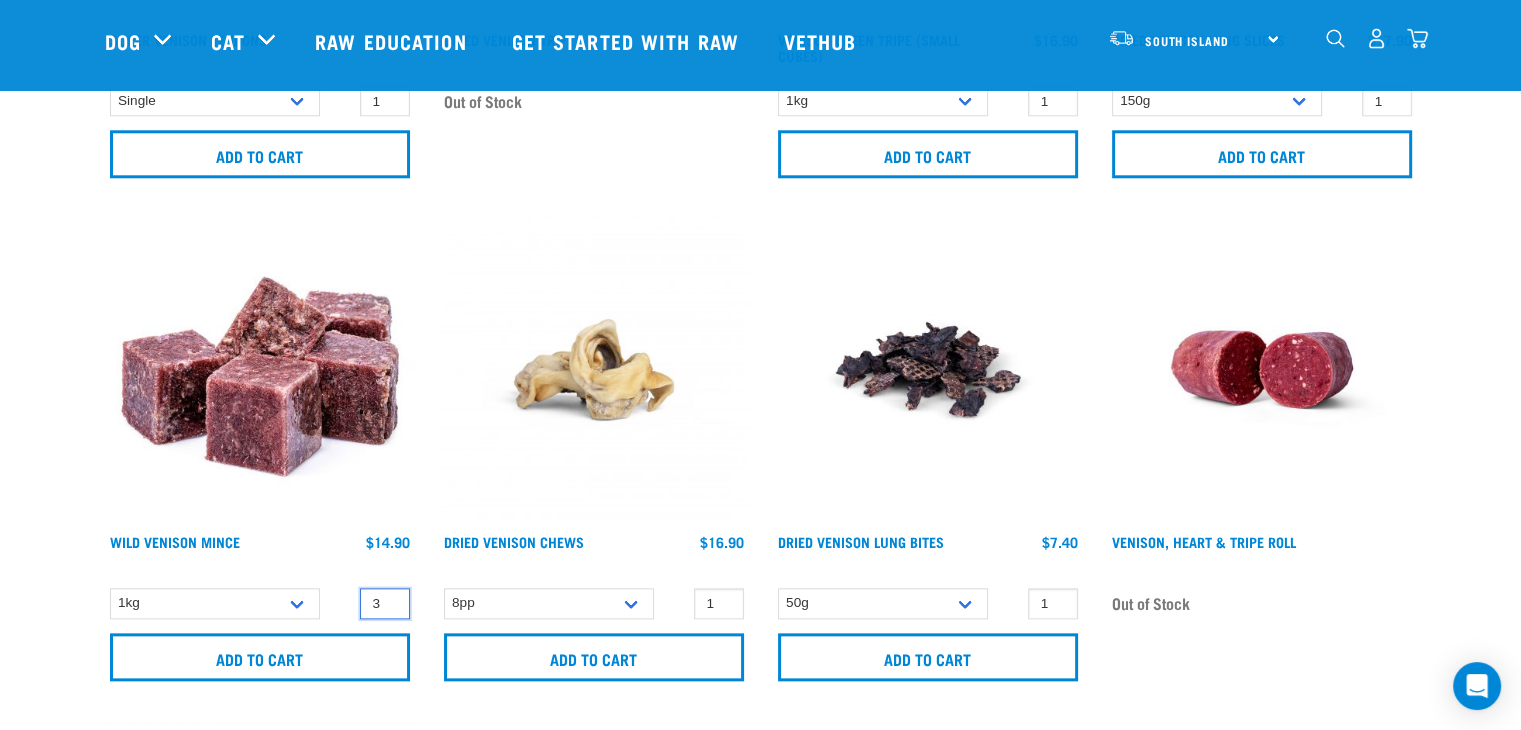 click on "3" at bounding box center [385, 603] 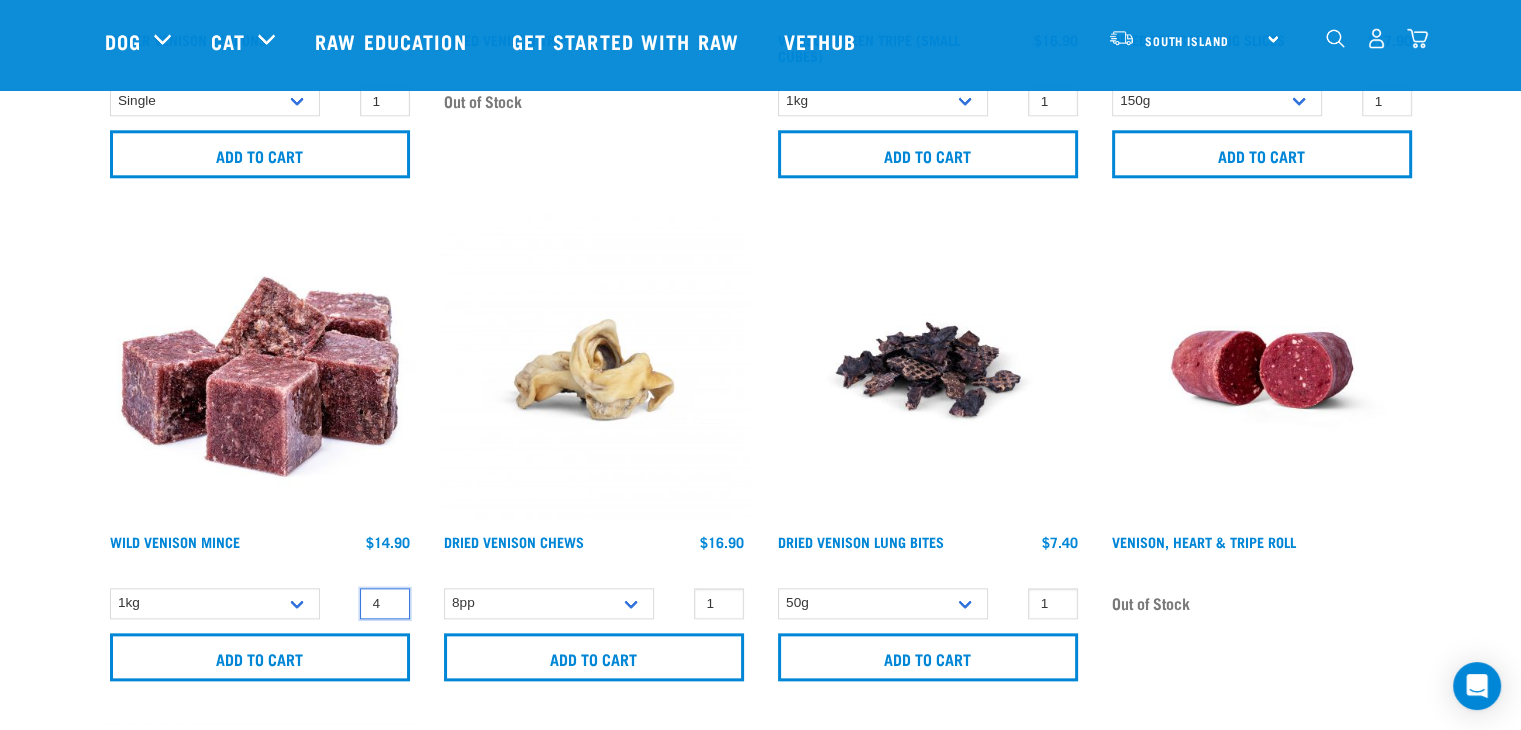 click on "4" at bounding box center [385, 603] 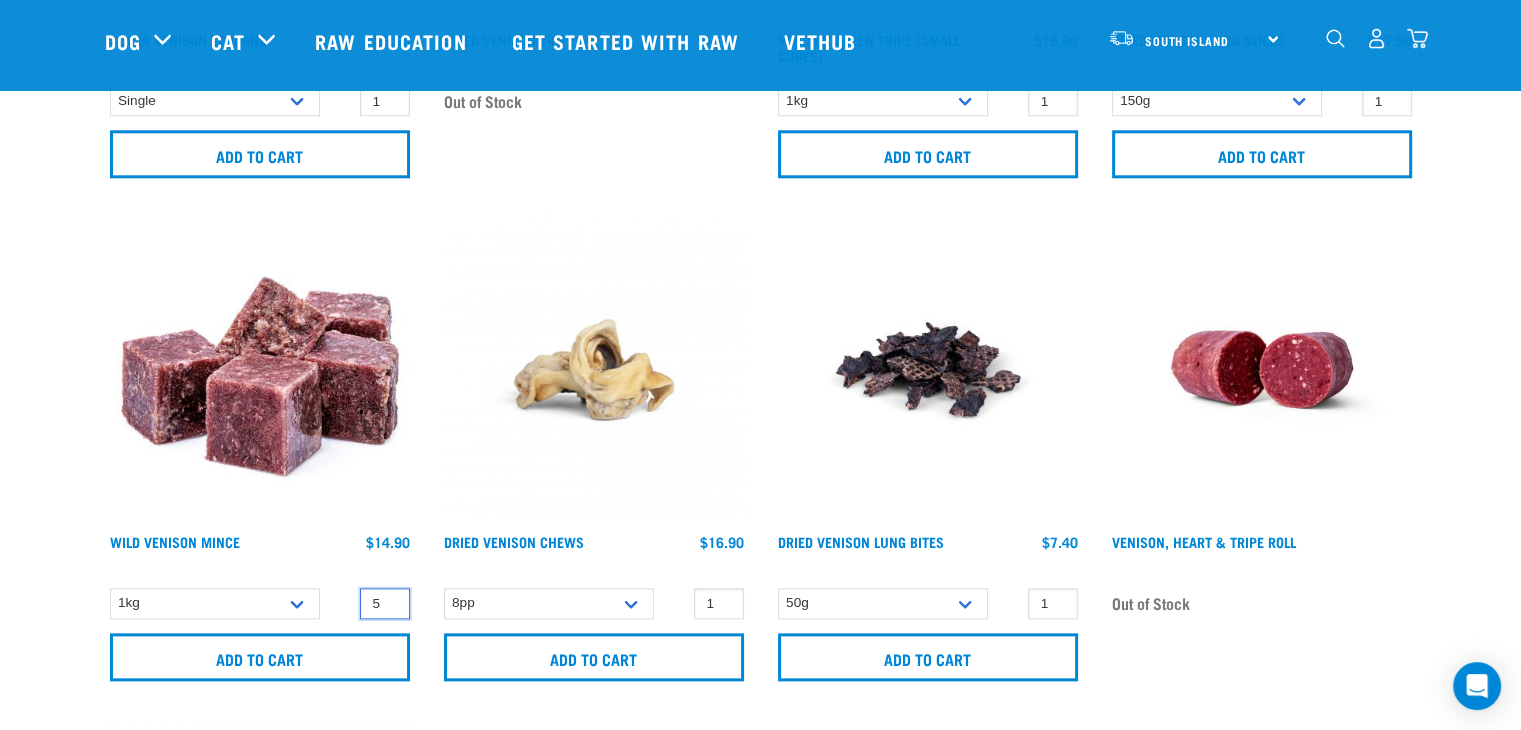 click on "5" at bounding box center (385, 603) 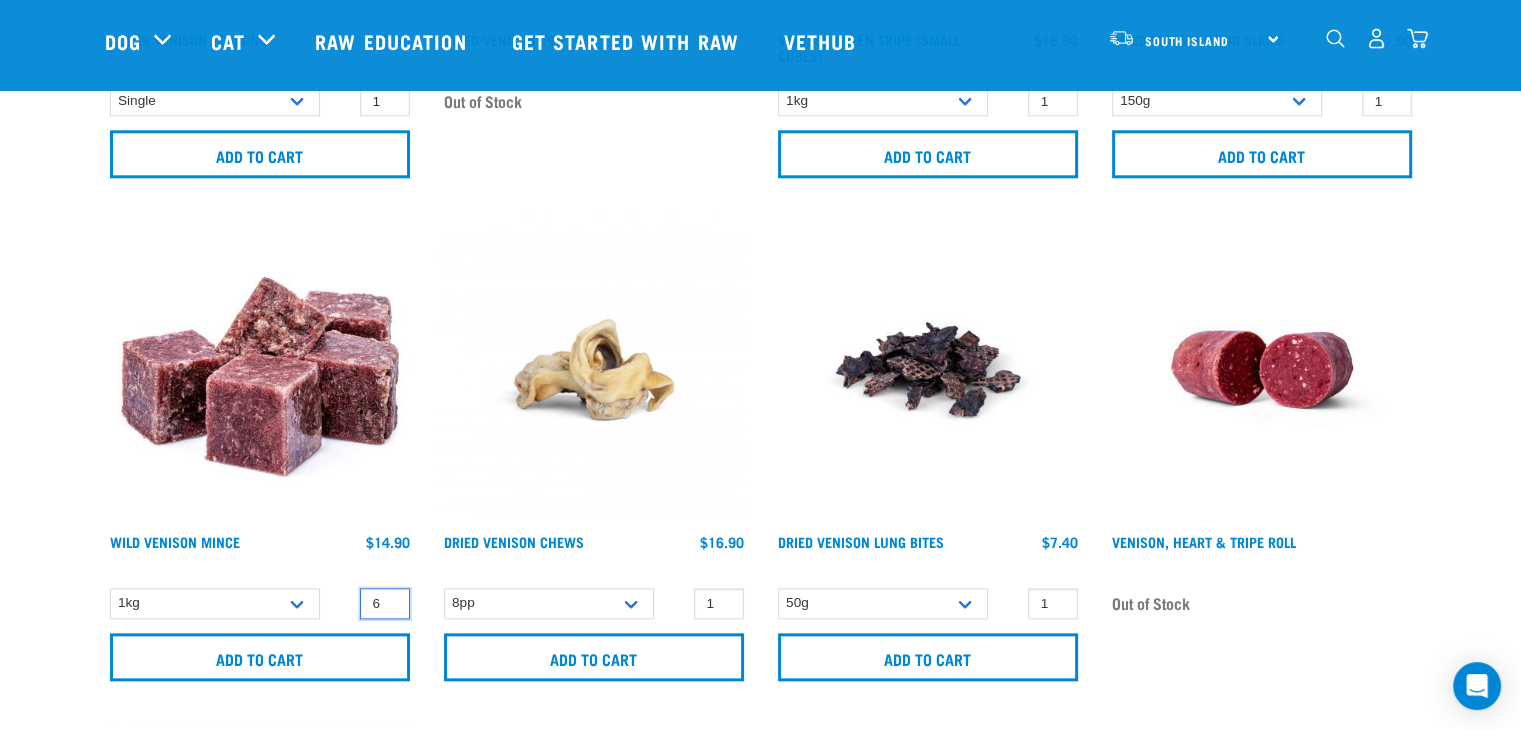 click on "6" at bounding box center [385, 603] 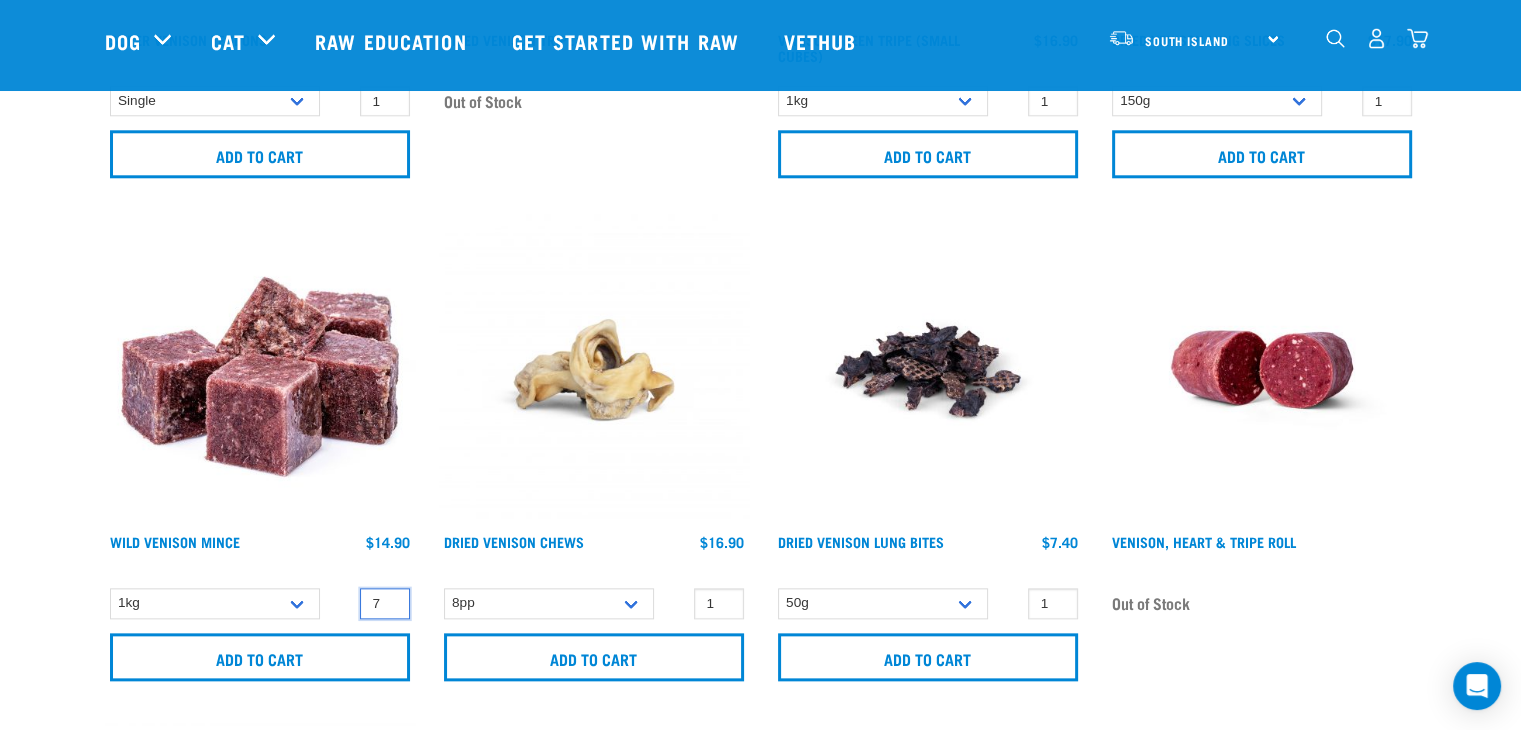 click on "7" at bounding box center (385, 603) 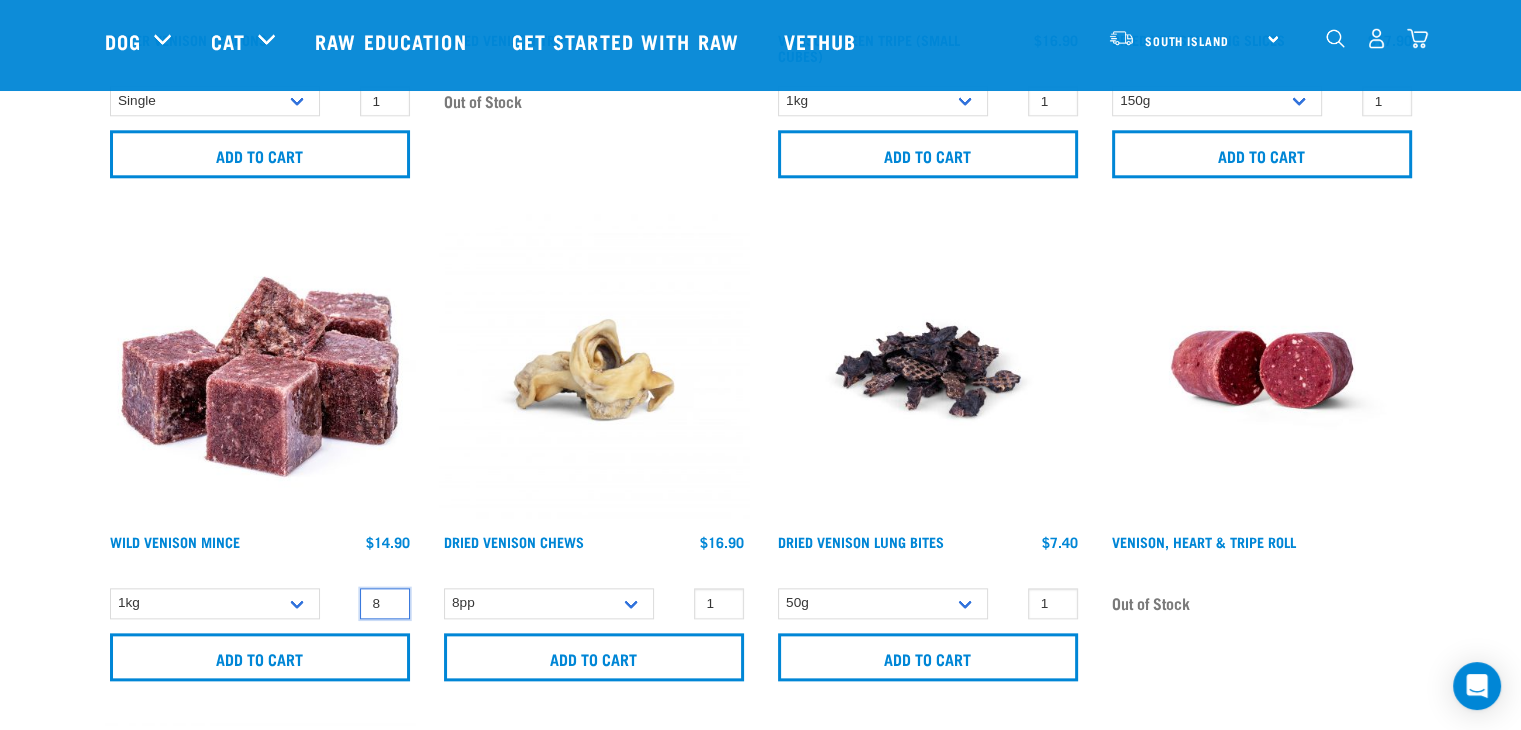 type on "8" 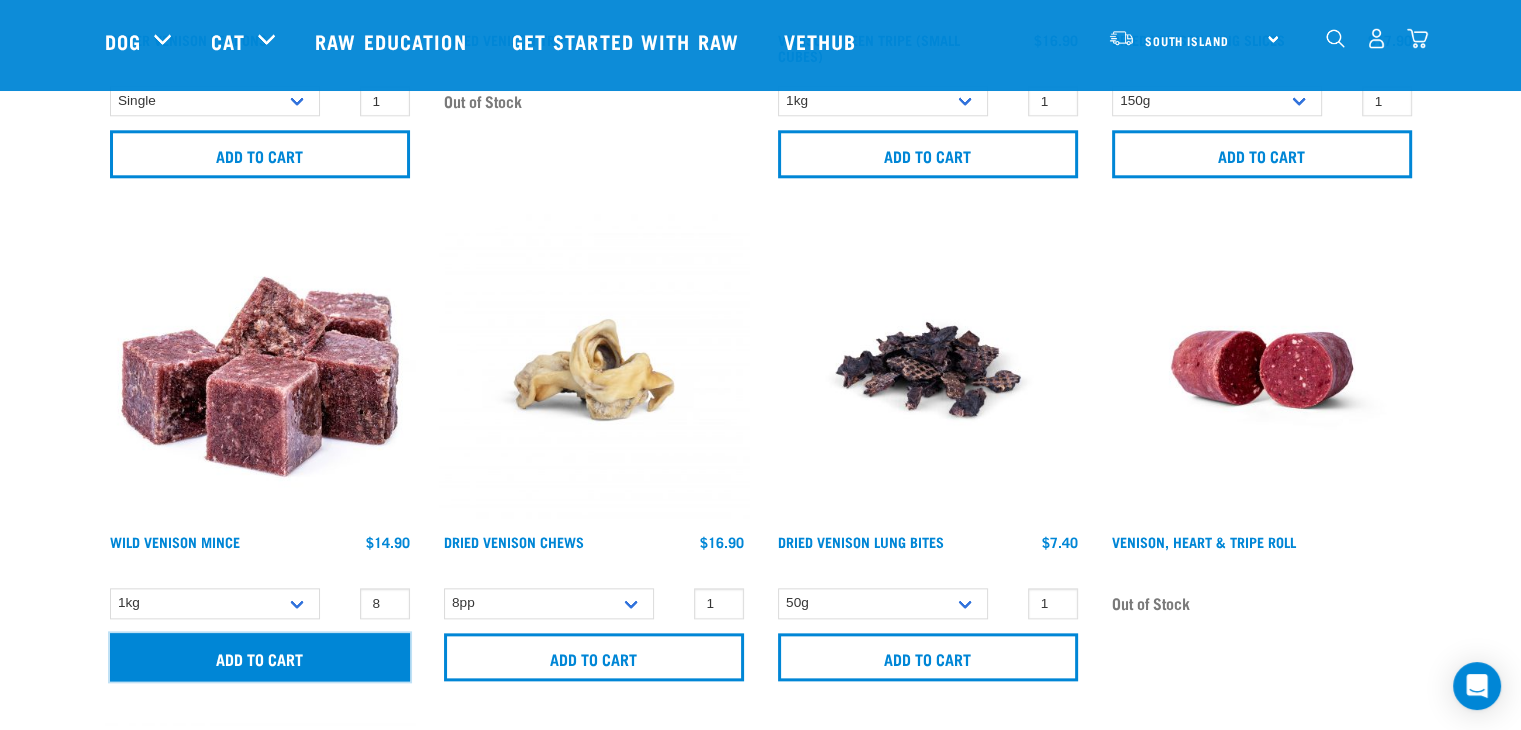 click on "Add to cart" at bounding box center [260, 657] 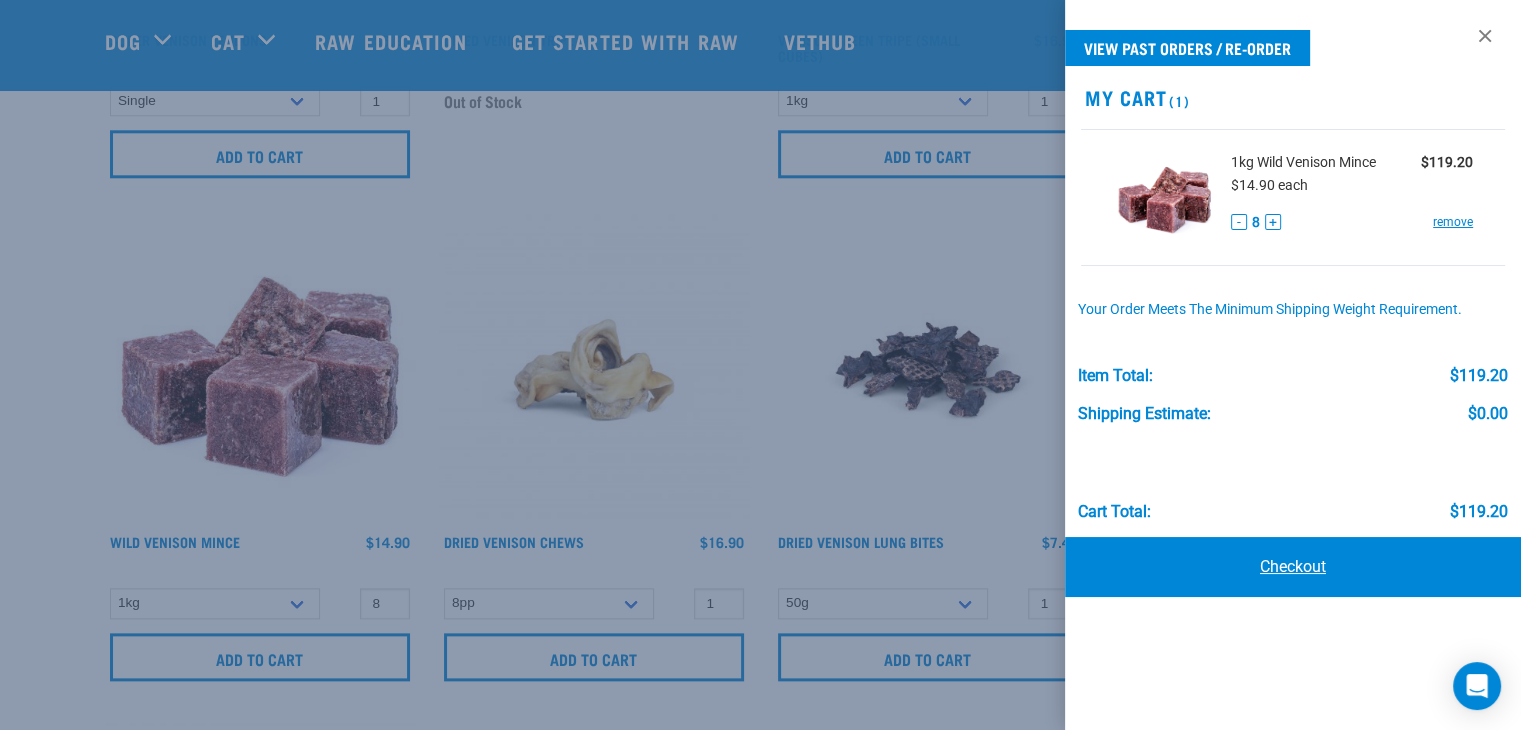 click on "Checkout" at bounding box center [1293, 567] 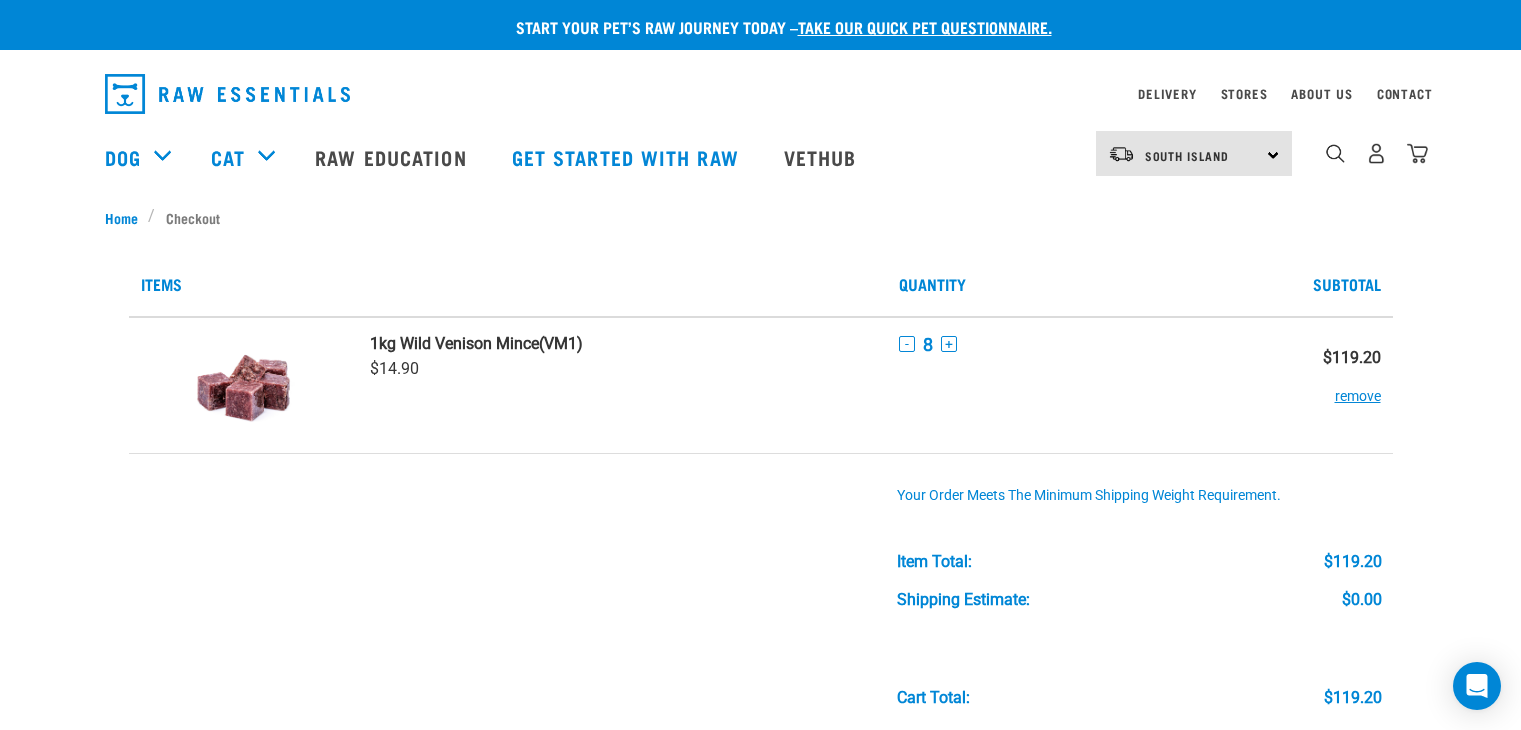 scroll, scrollTop: 0, scrollLeft: 0, axis: both 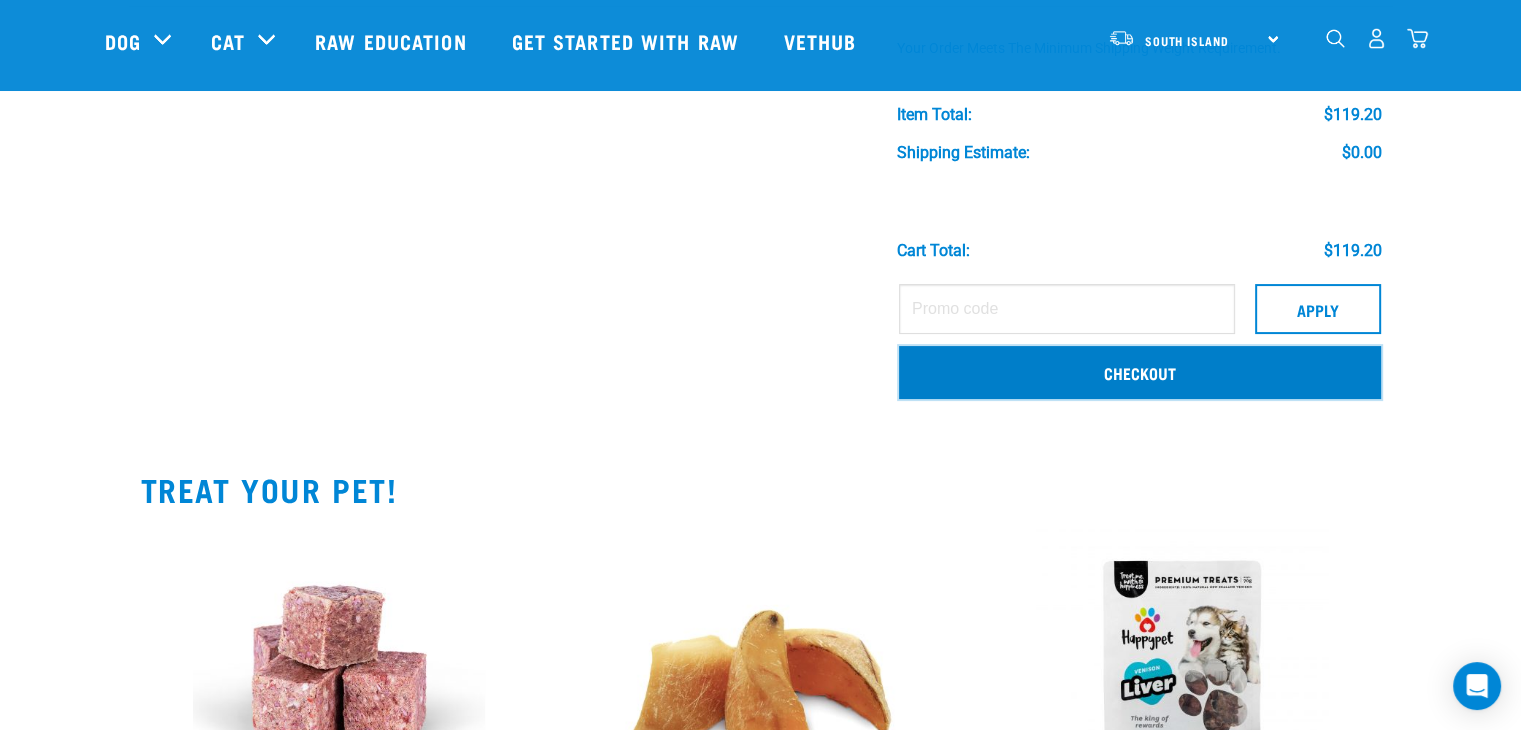click on "Checkout" at bounding box center [1140, 372] 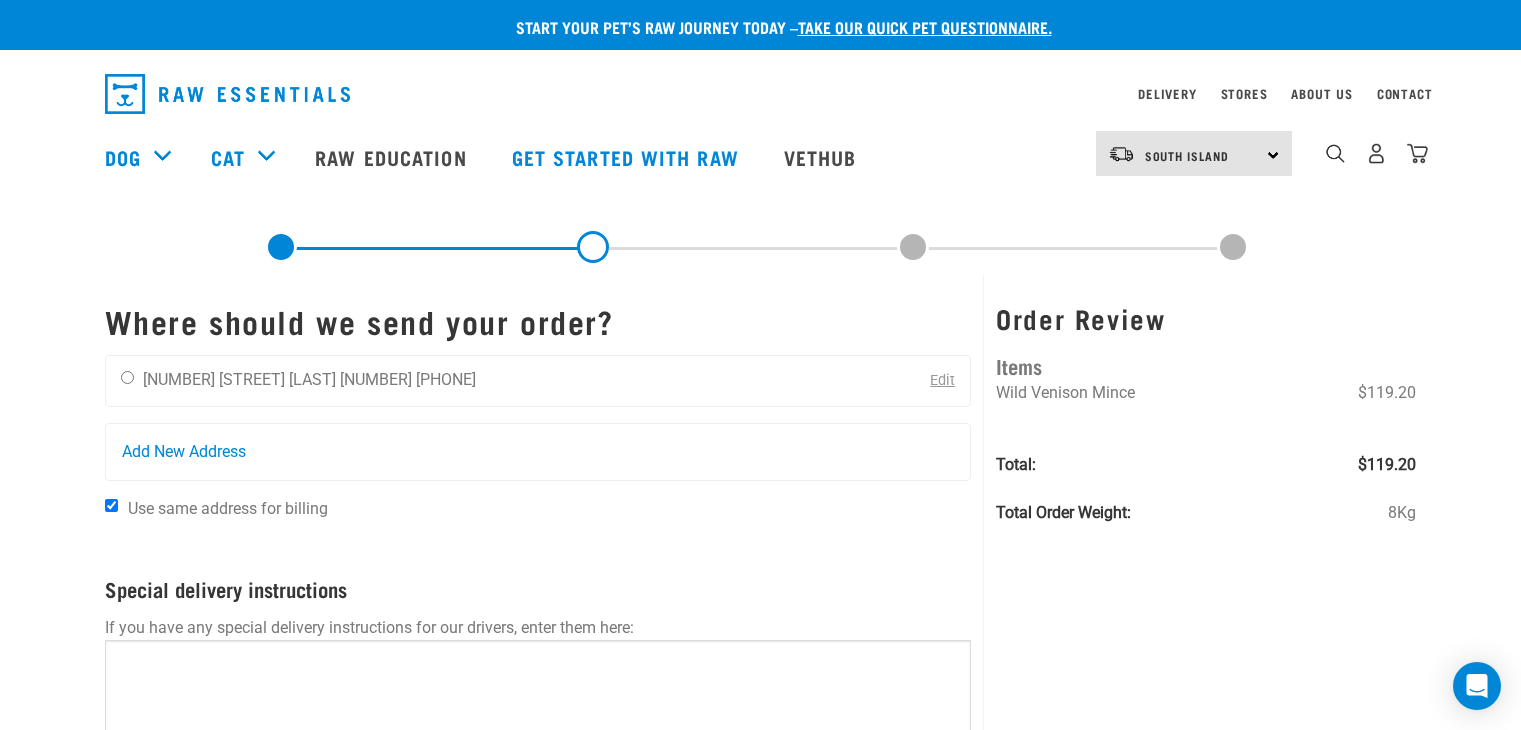 scroll, scrollTop: 0, scrollLeft: 0, axis: both 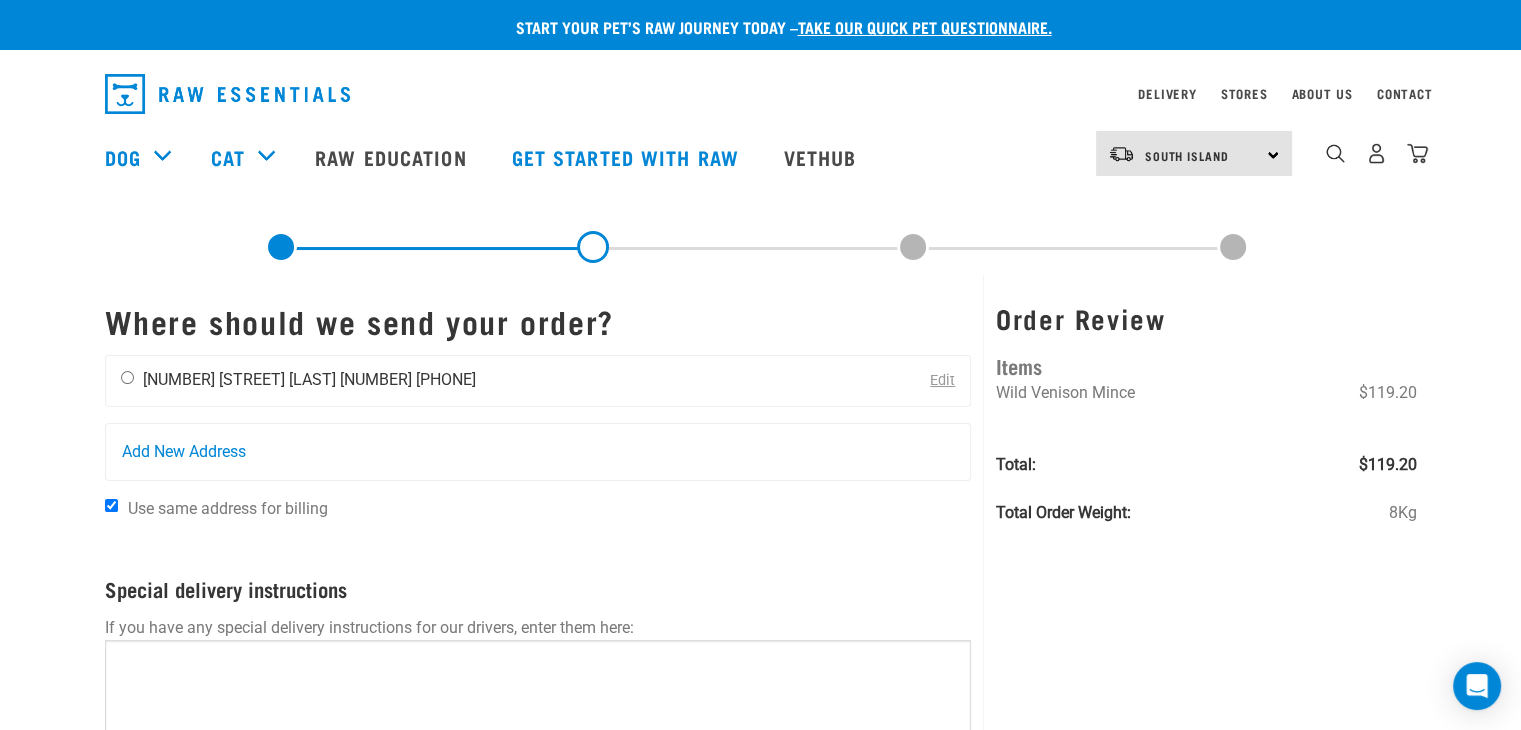click at bounding box center [127, 377] 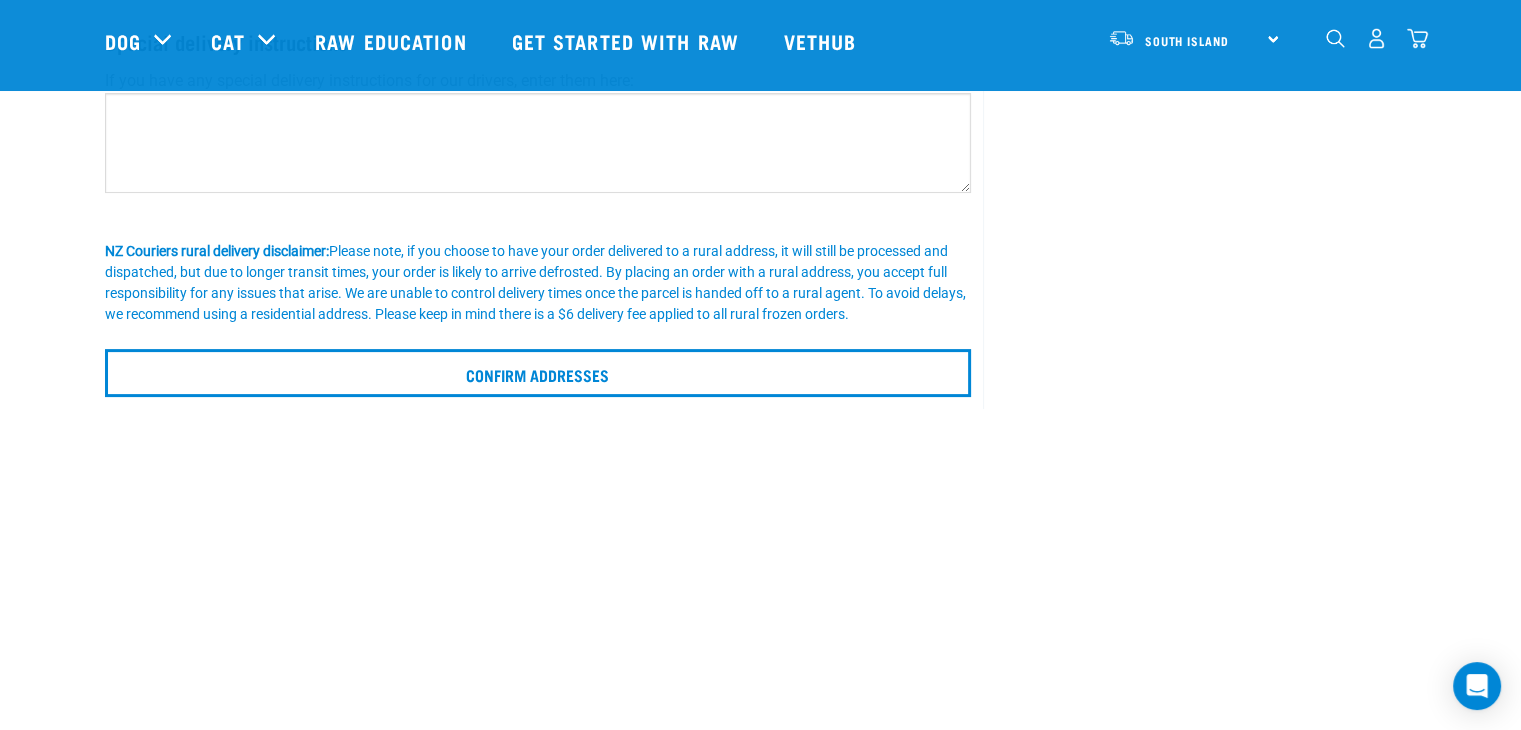 scroll, scrollTop: 500, scrollLeft: 0, axis: vertical 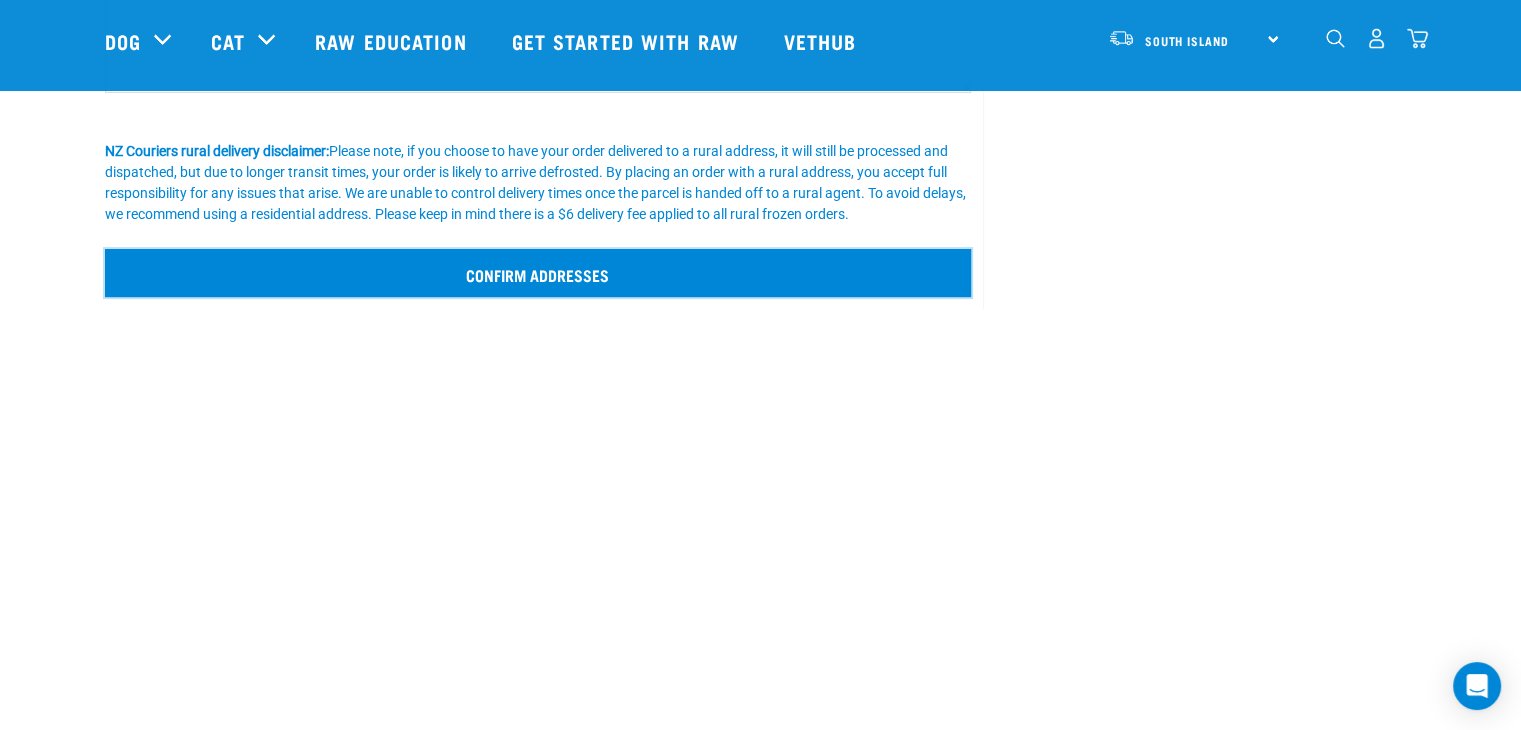 click on "Confirm addresses" at bounding box center (538, 273) 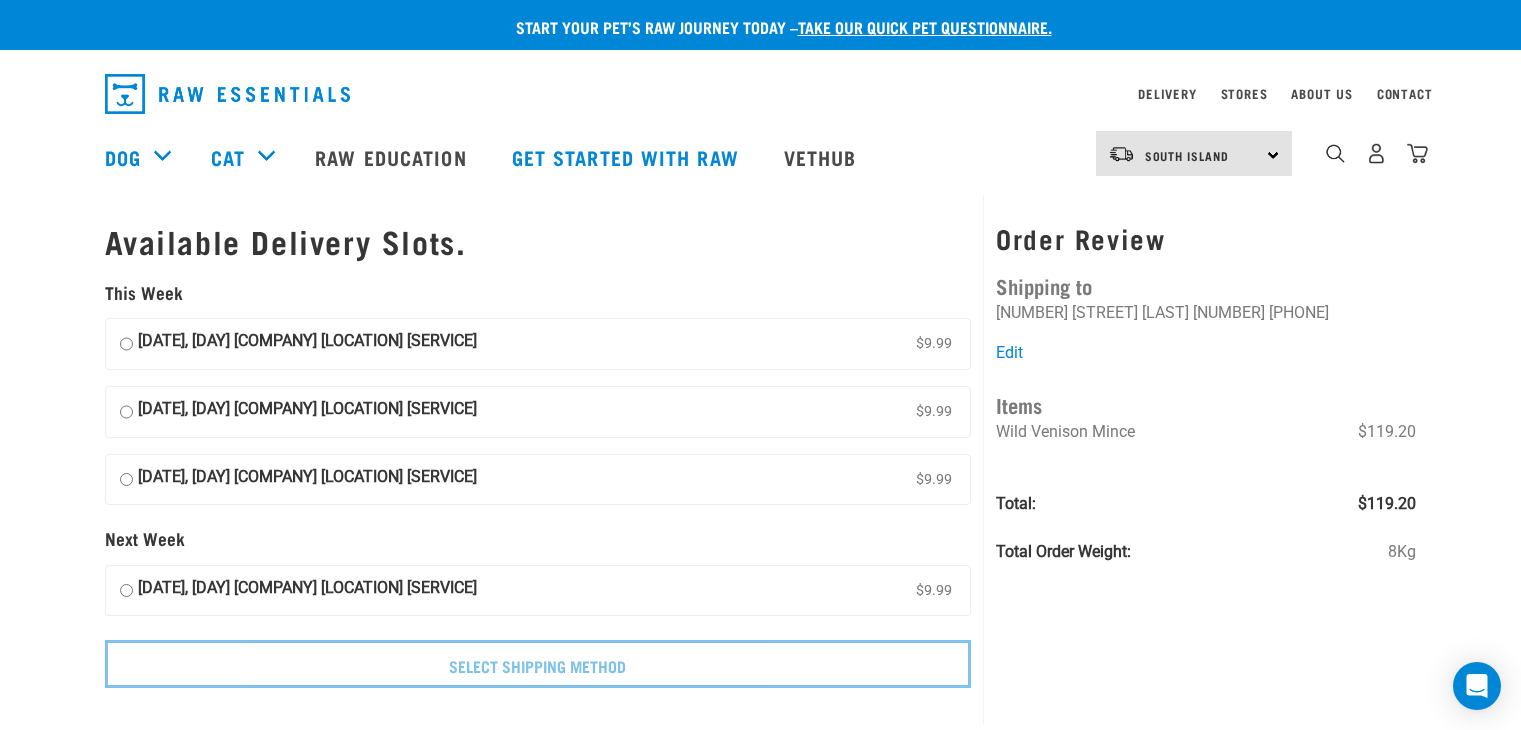 scroll, scrollTop: 0, scrollLeft: 0, axis: both 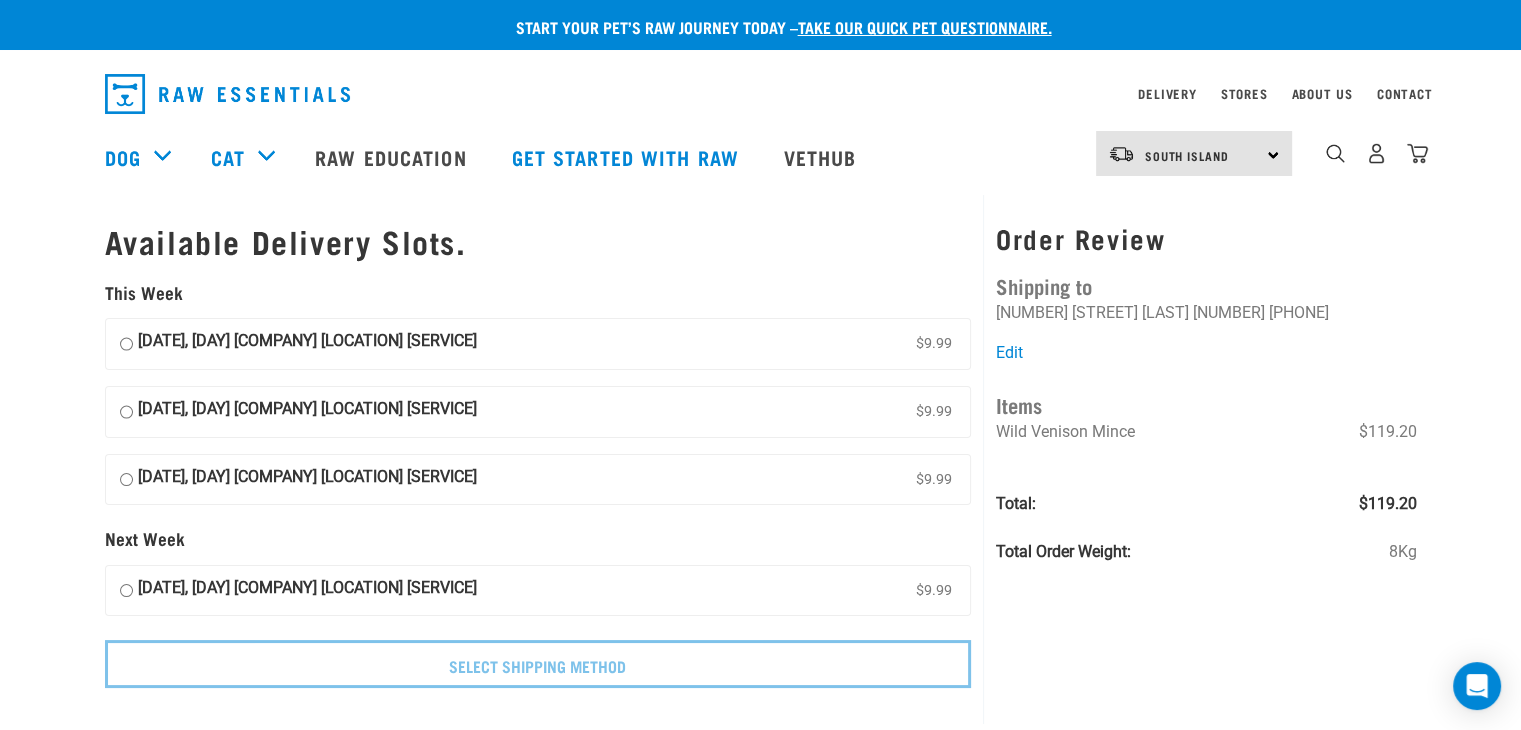 click on "06 August, Wednesday NZ Couriers South Island Short Haul
$9.99" at bounding box center (126, 344) 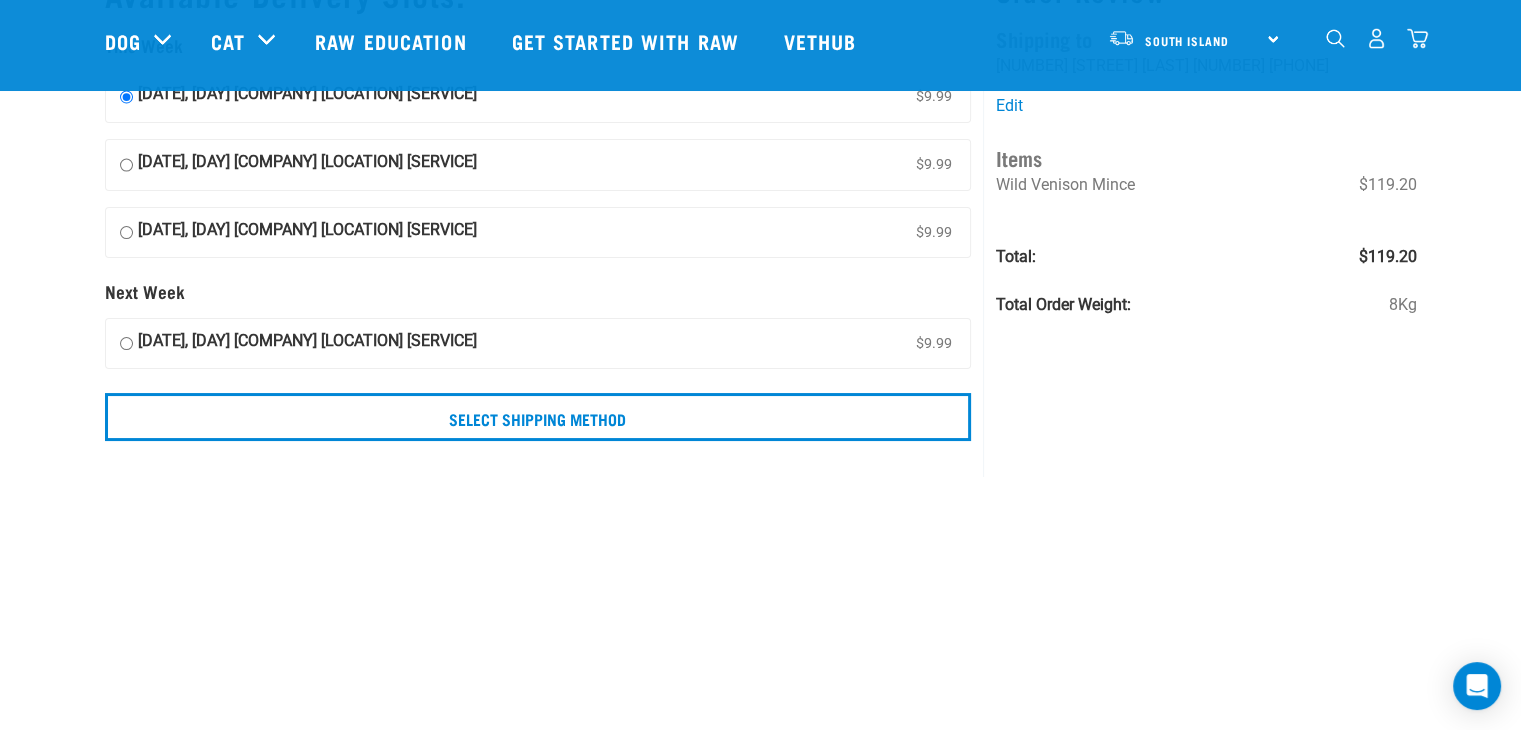 scroll, scrollTop: 0, scrollLeft: 0, axis: both 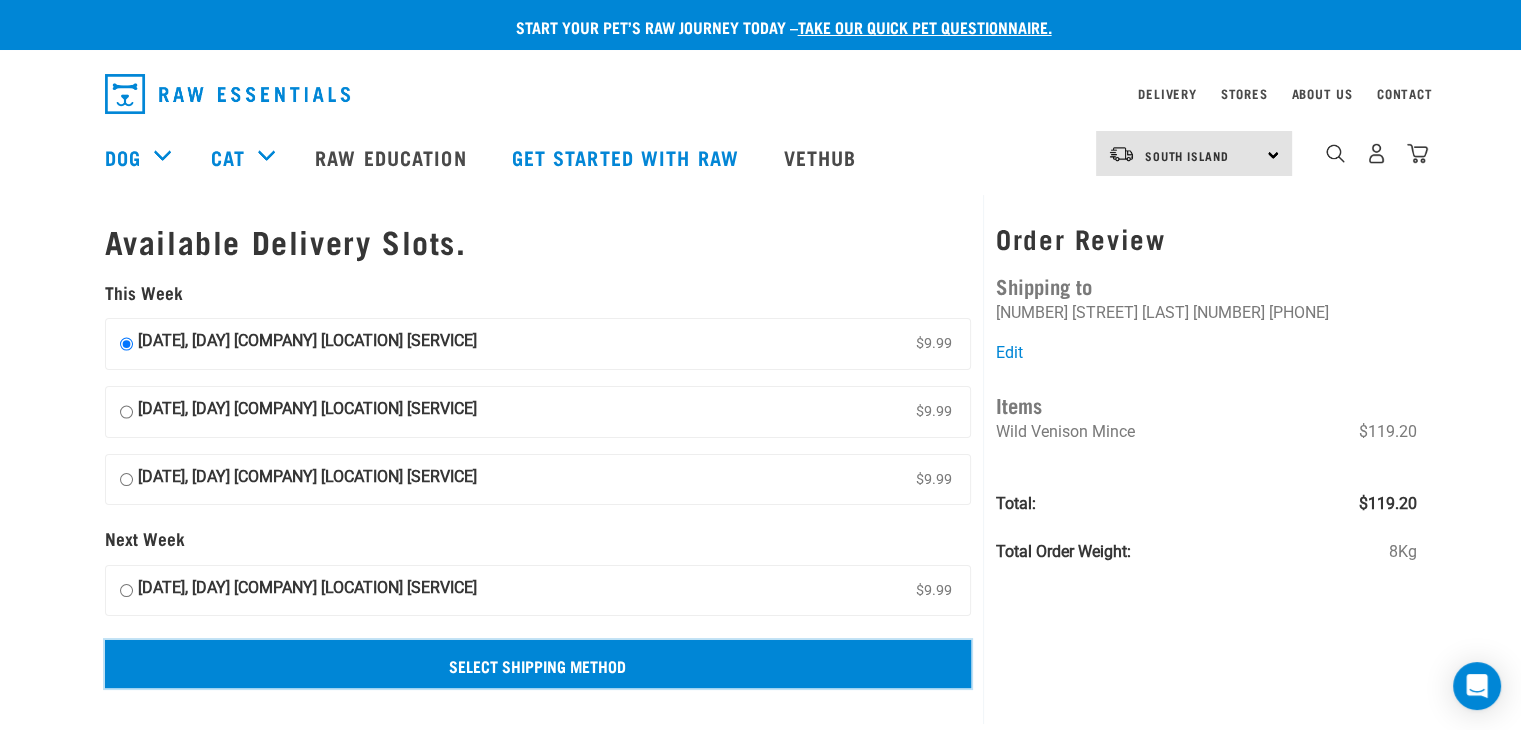 click on "Select Shipping Method" at bounding box center [538, 664] 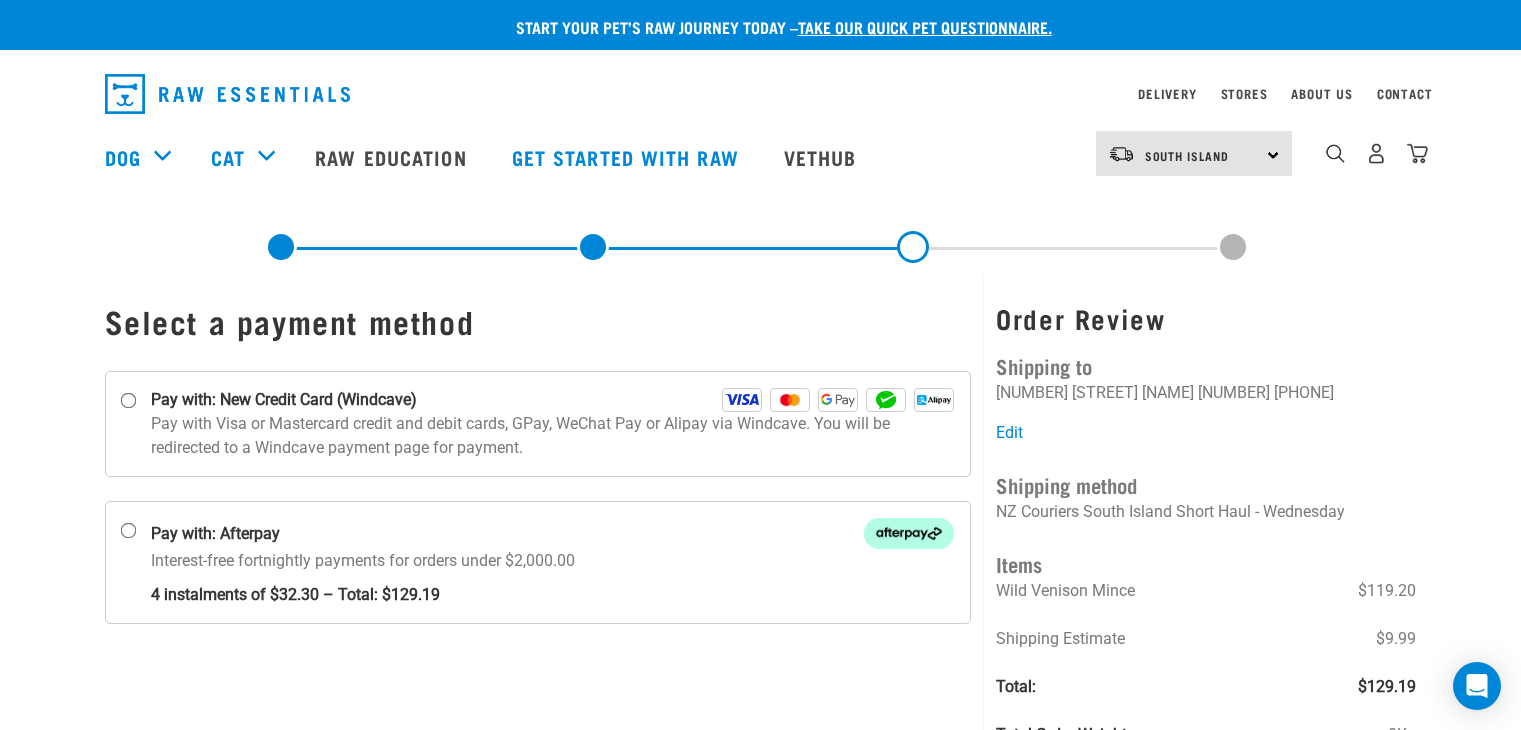 scroll, scrollTop: 0, scrollLeft: 0, axis: both 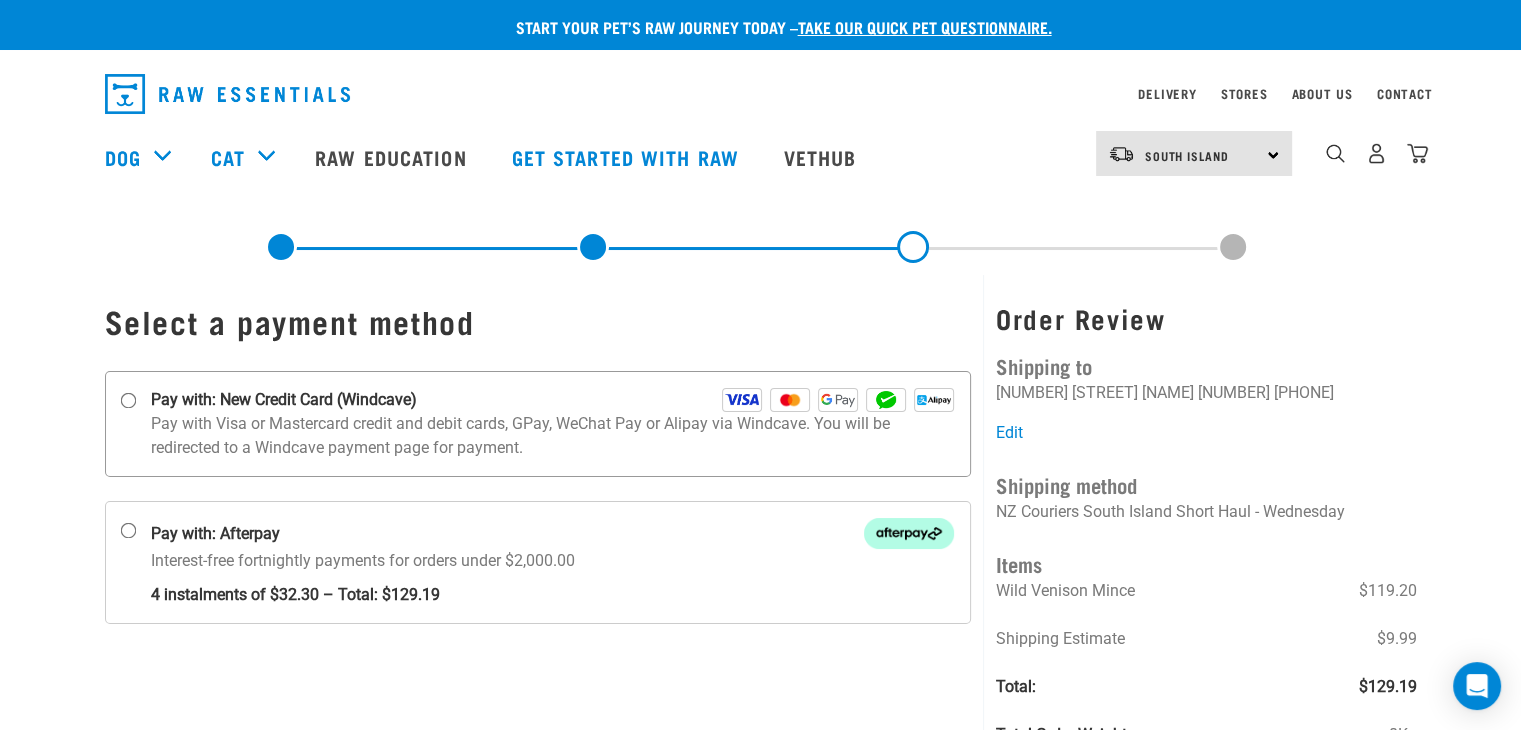 click on "Pay with: New Credit Card (Windcave)" at bounding box center [128, 401] 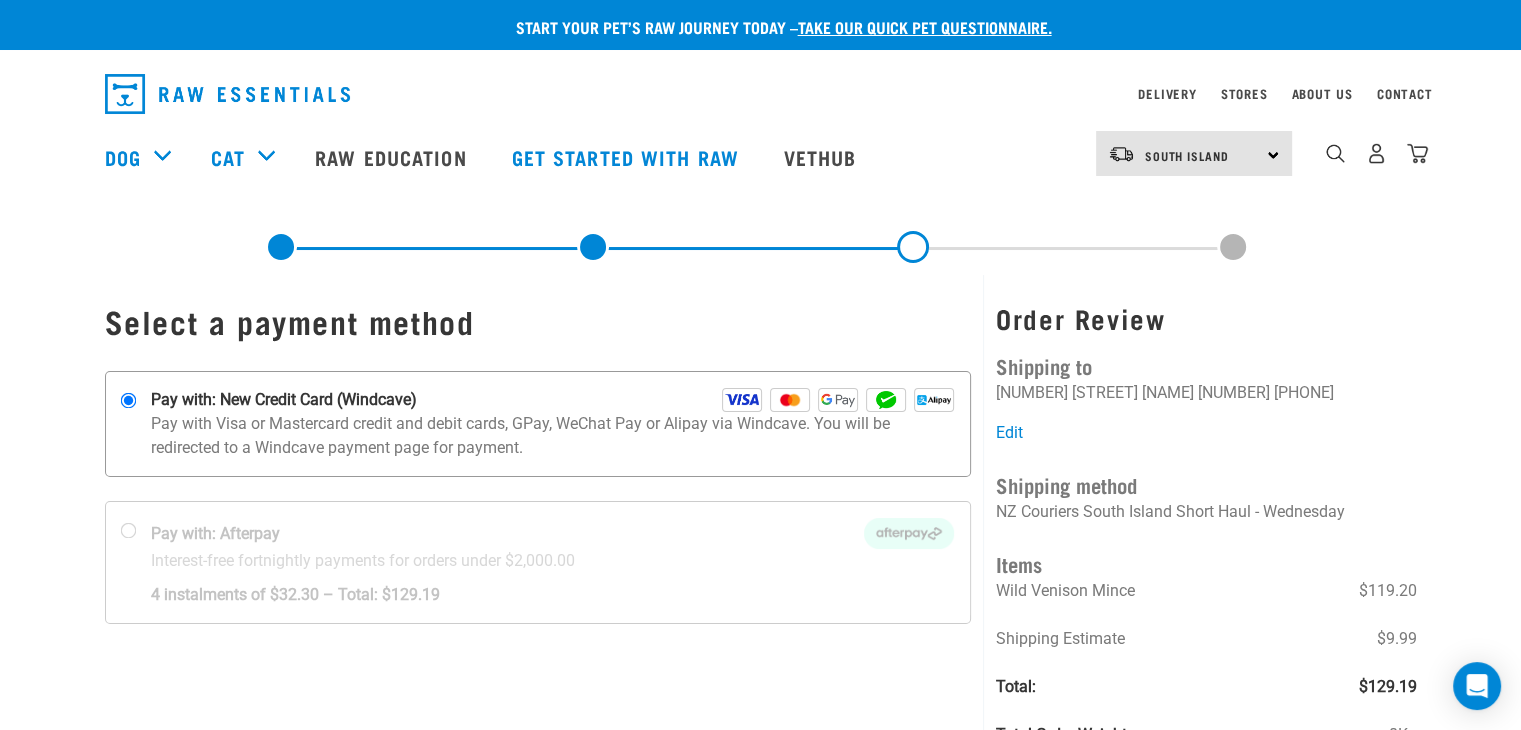 scroll, scrollTop: 200, scrollLeft: 0, axis: vertical 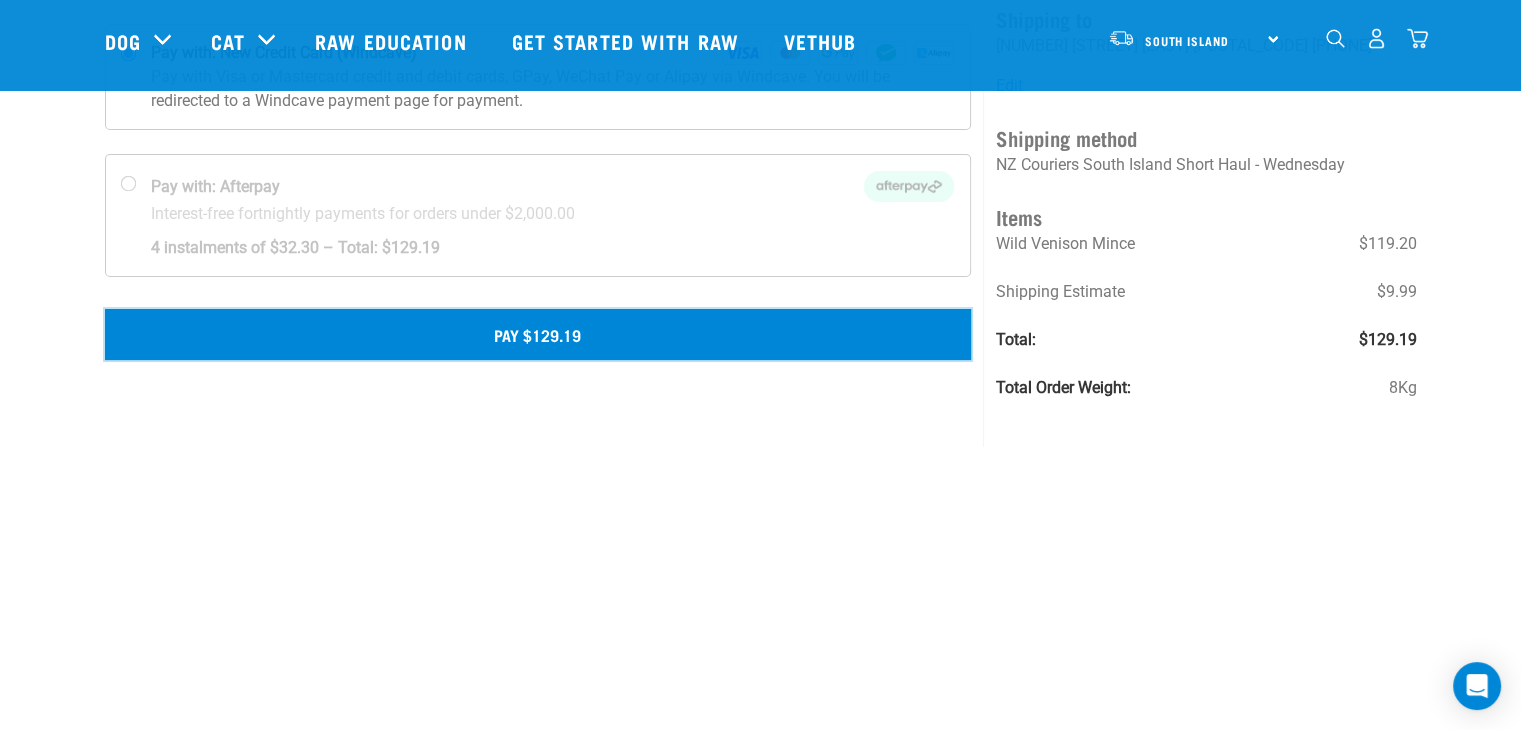 click on "Pay $129.19" at bounding box center (538, 334) 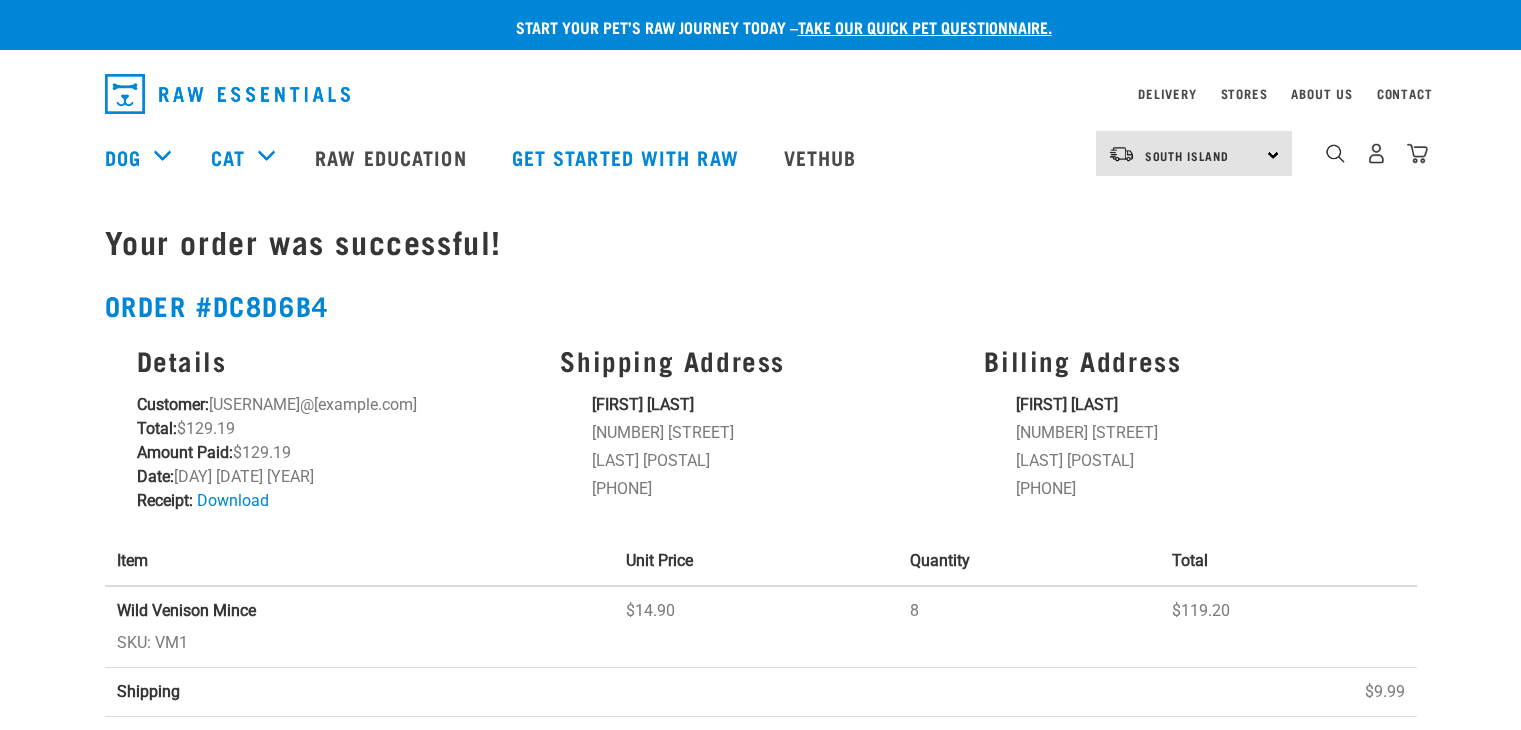 scroll, scrollTop: 0, scrollLeft: 0, axis: both 